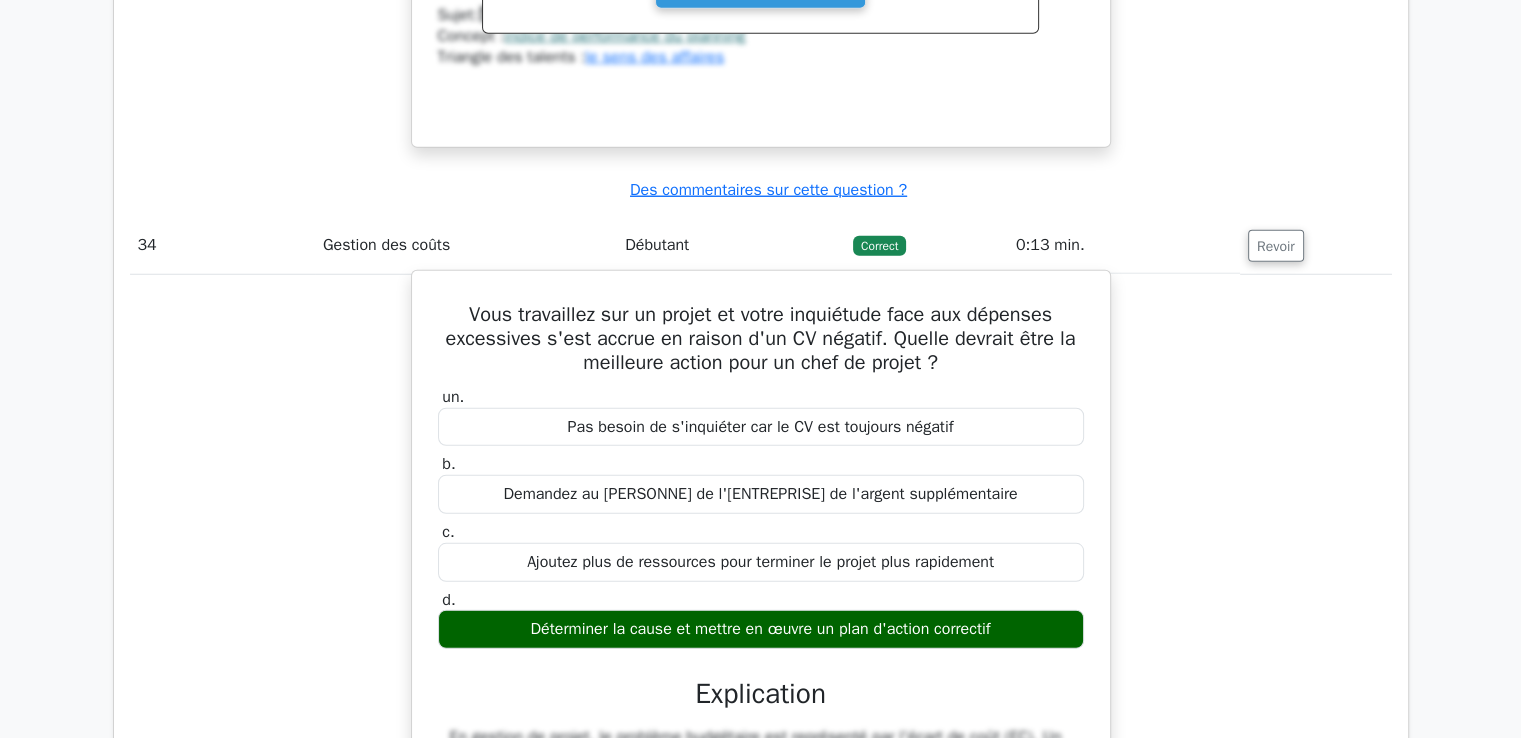 scroll, scrollTop: 0, scrollLeft: 0, axis: both 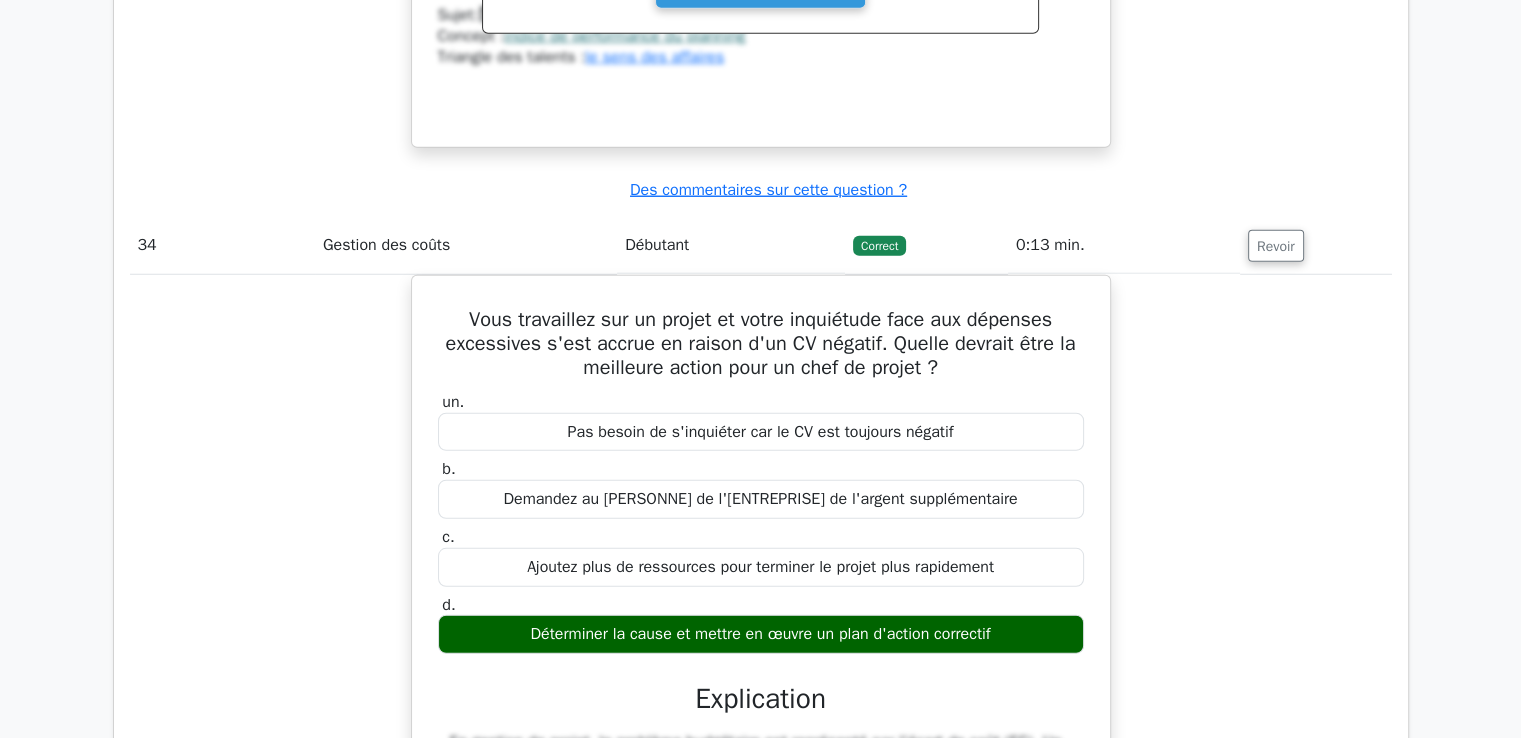 type 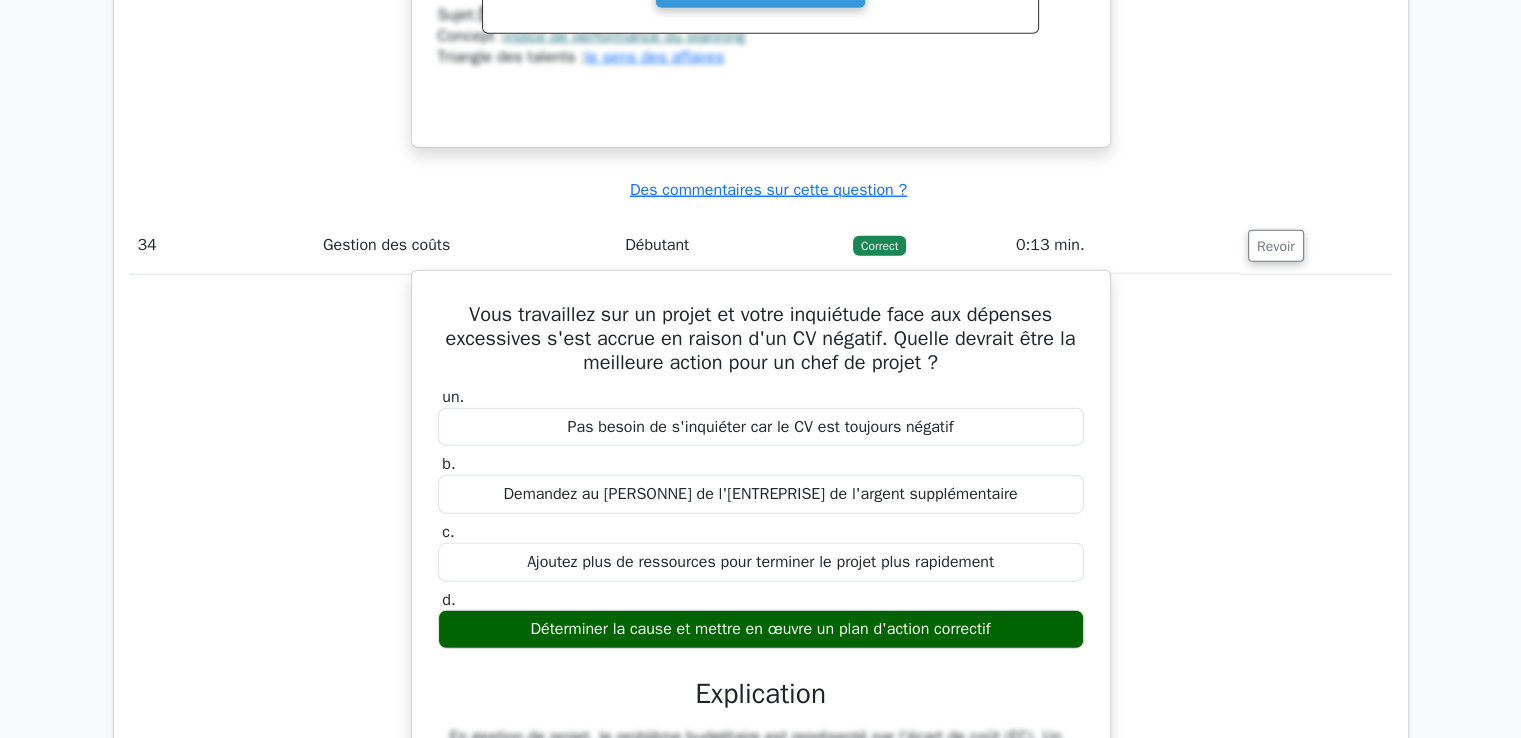 drag, startPoint x: 460, startPoint y: 133, endPoint x: 1006, endPoint y: 439, distance: 625.90094 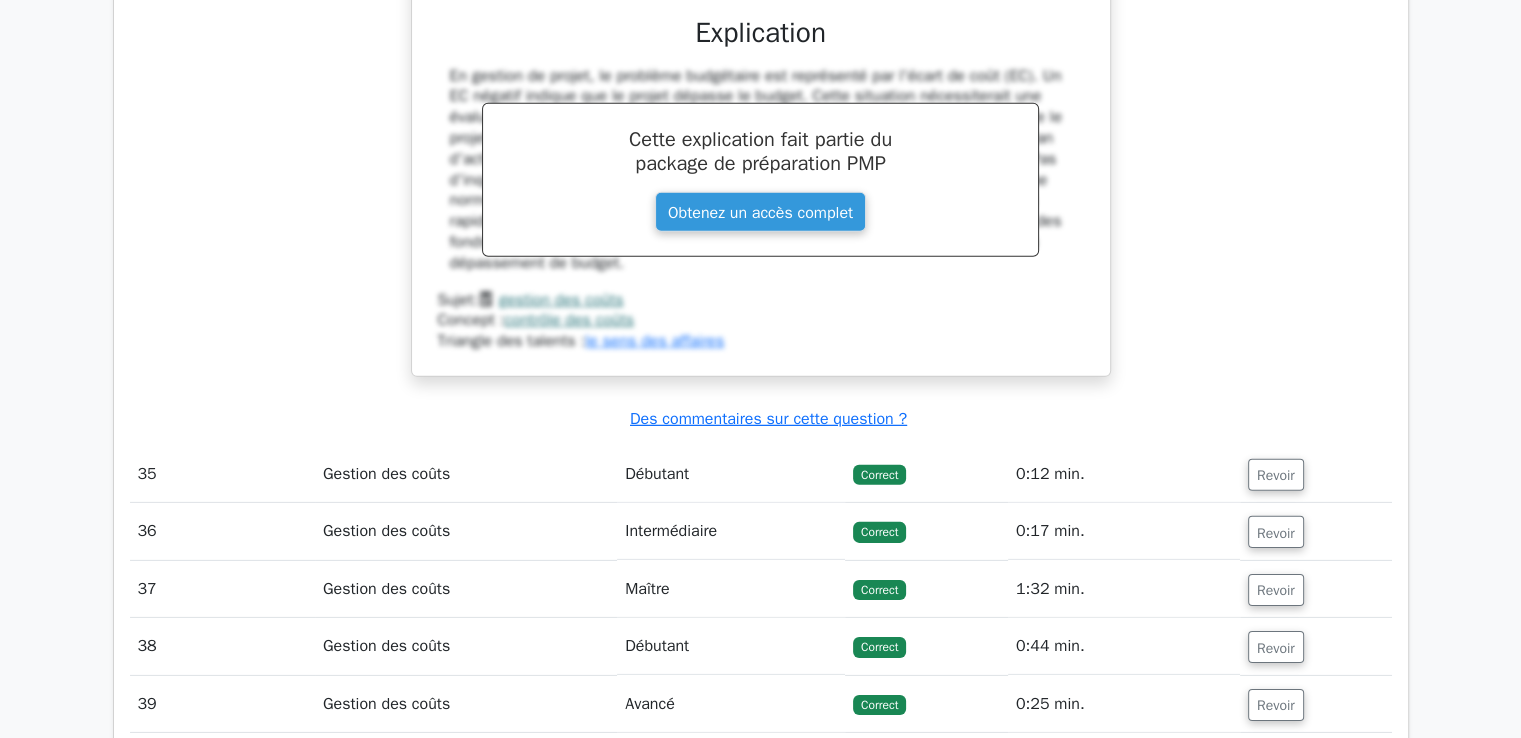 scroll, scrollTop: 36568, scrollLeft: 0, axis: vertical 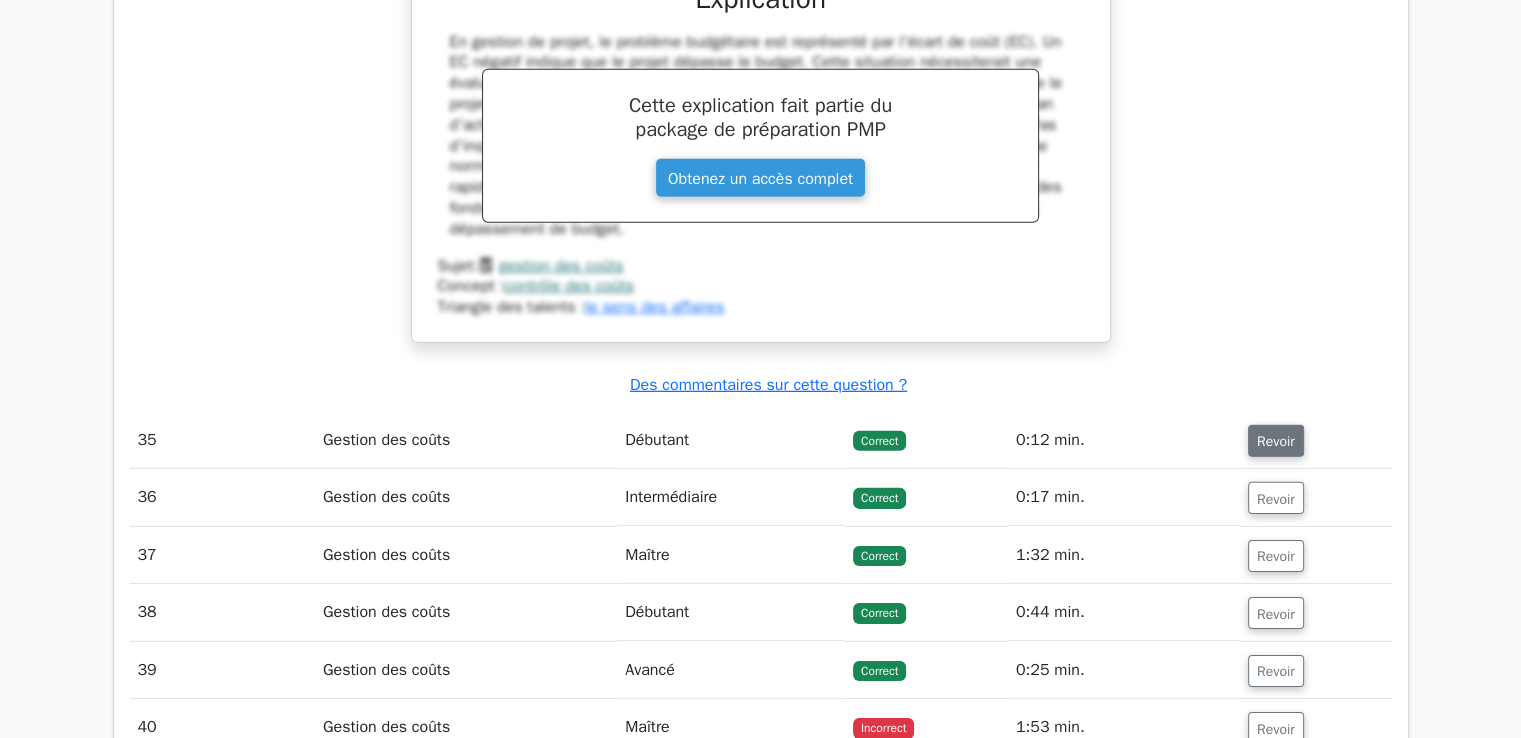 click on "Revoir" at bounding box center [1276, 441] 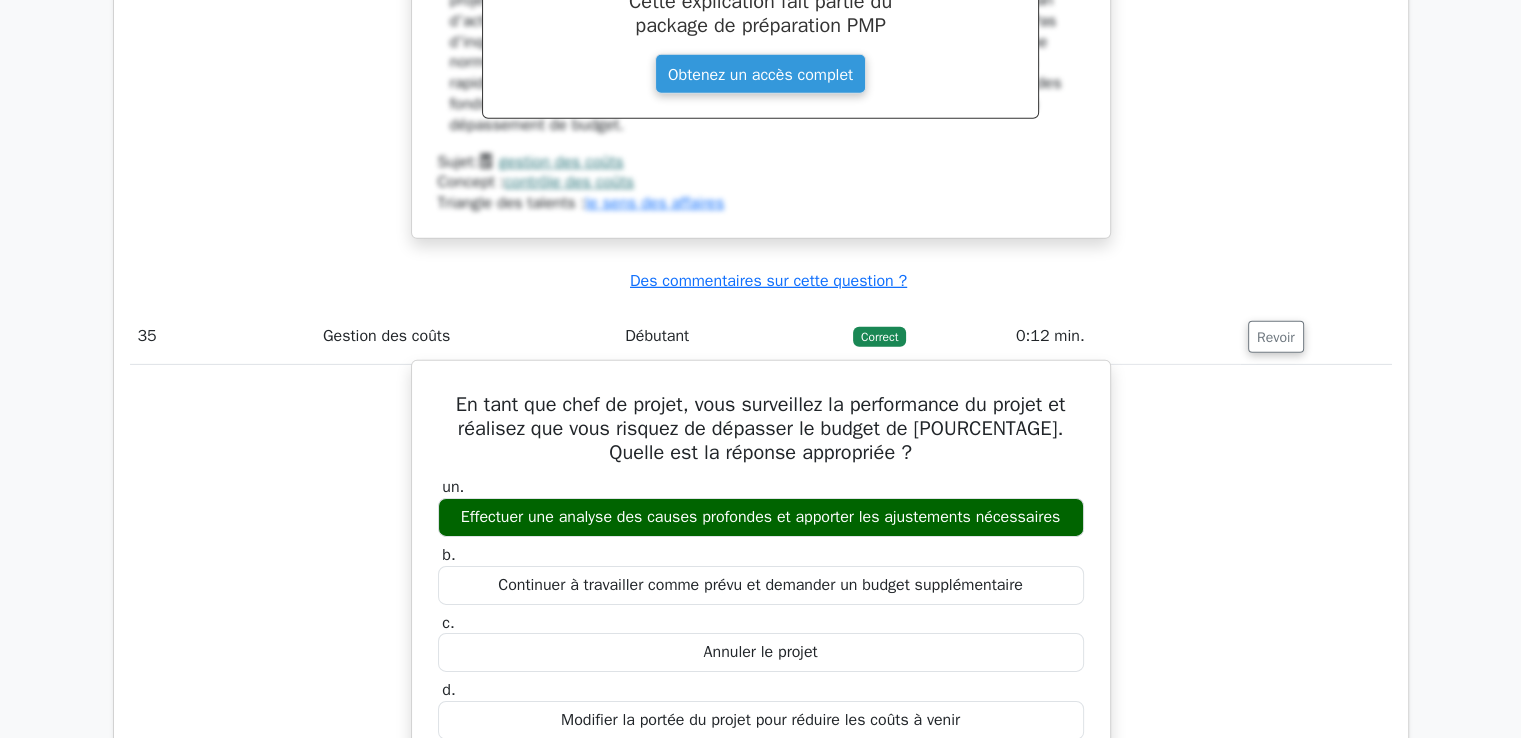 scroll, scrollTop: 36768, scrollLeft: 0, axis: vertical 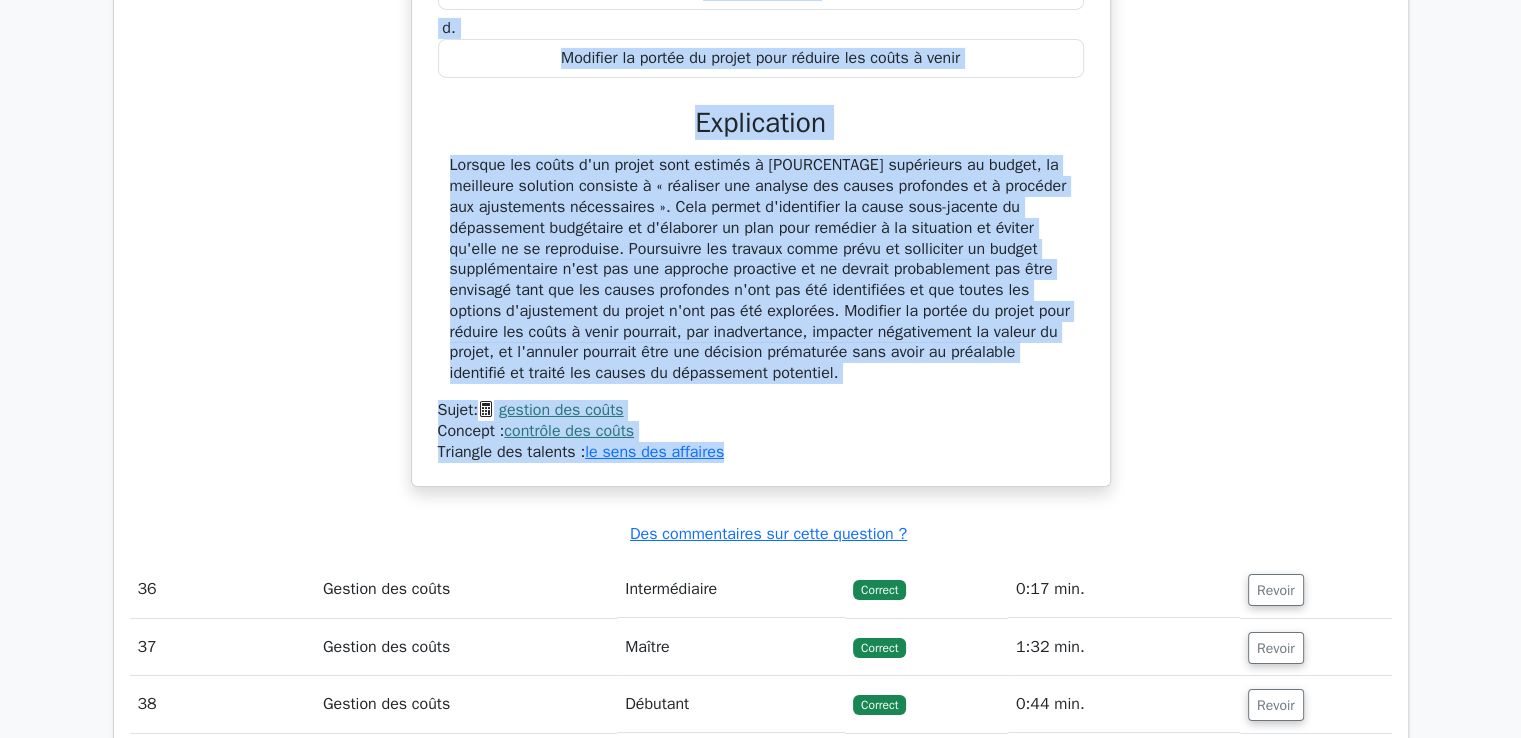drag, startPoint x: 444, startPoint y: 128, endPoint x: 796, endPoint y: 271, distance: 379.93814 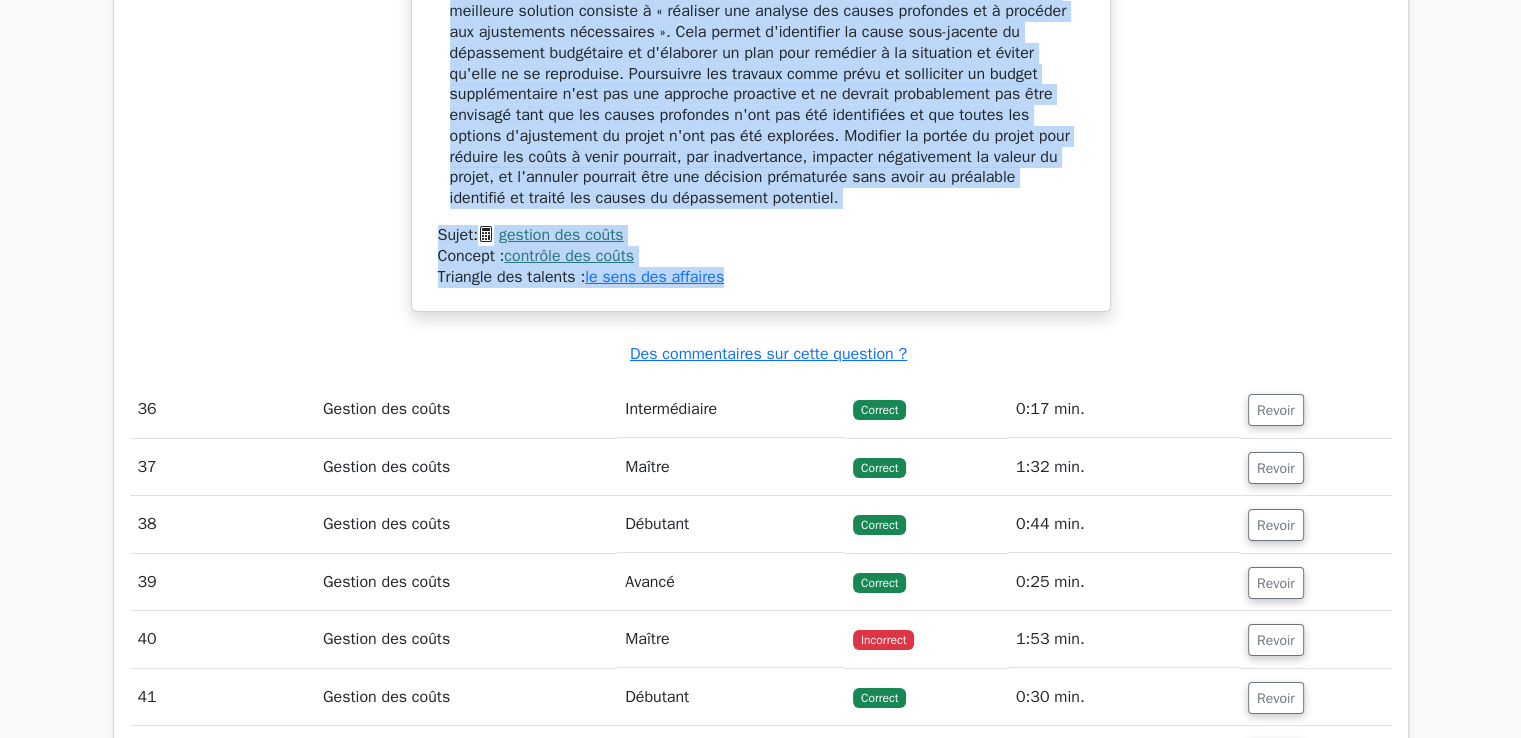 scroll, scrollTop: 37534, scrollLeft: 0, axis: vertical 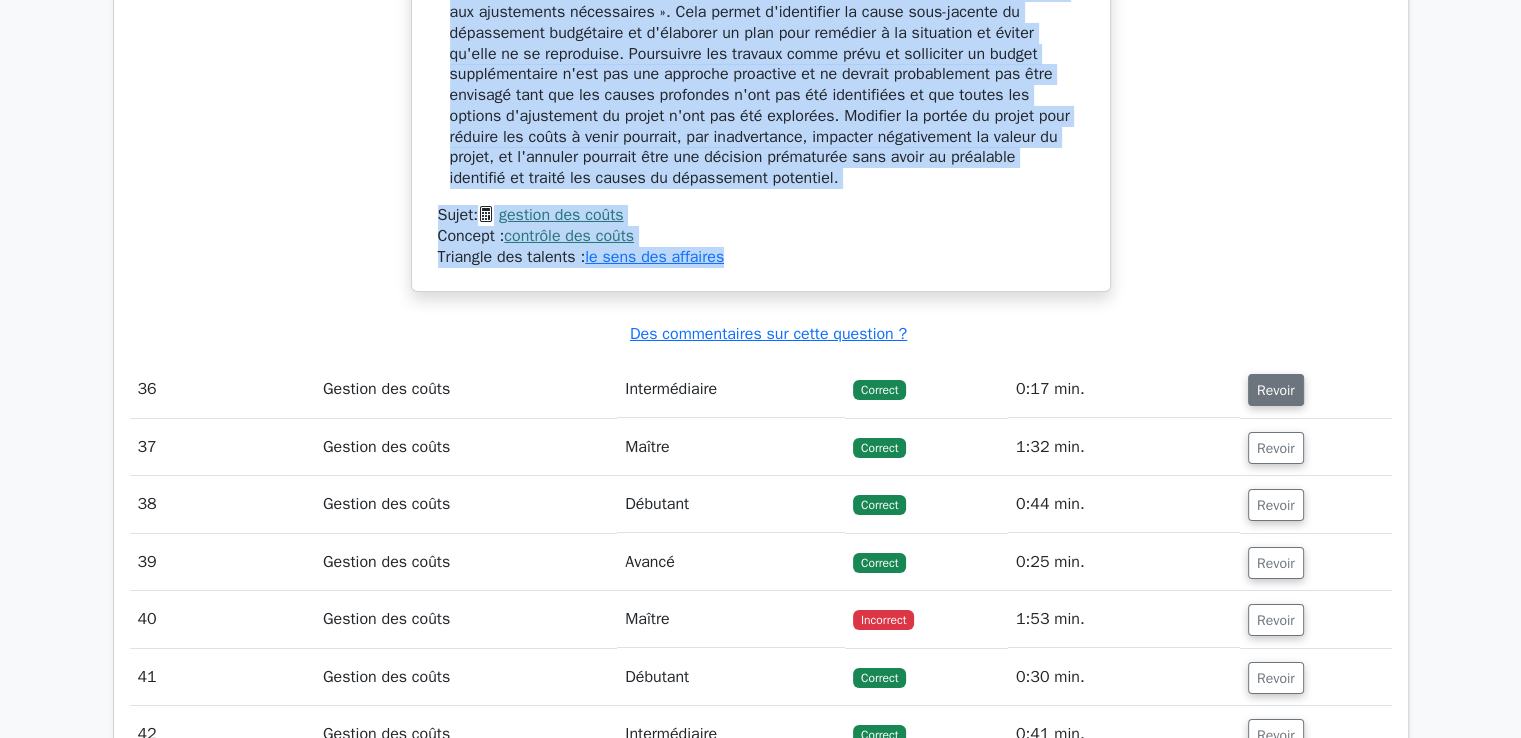 click on "Revoir" at bounding box center (1276, 390) 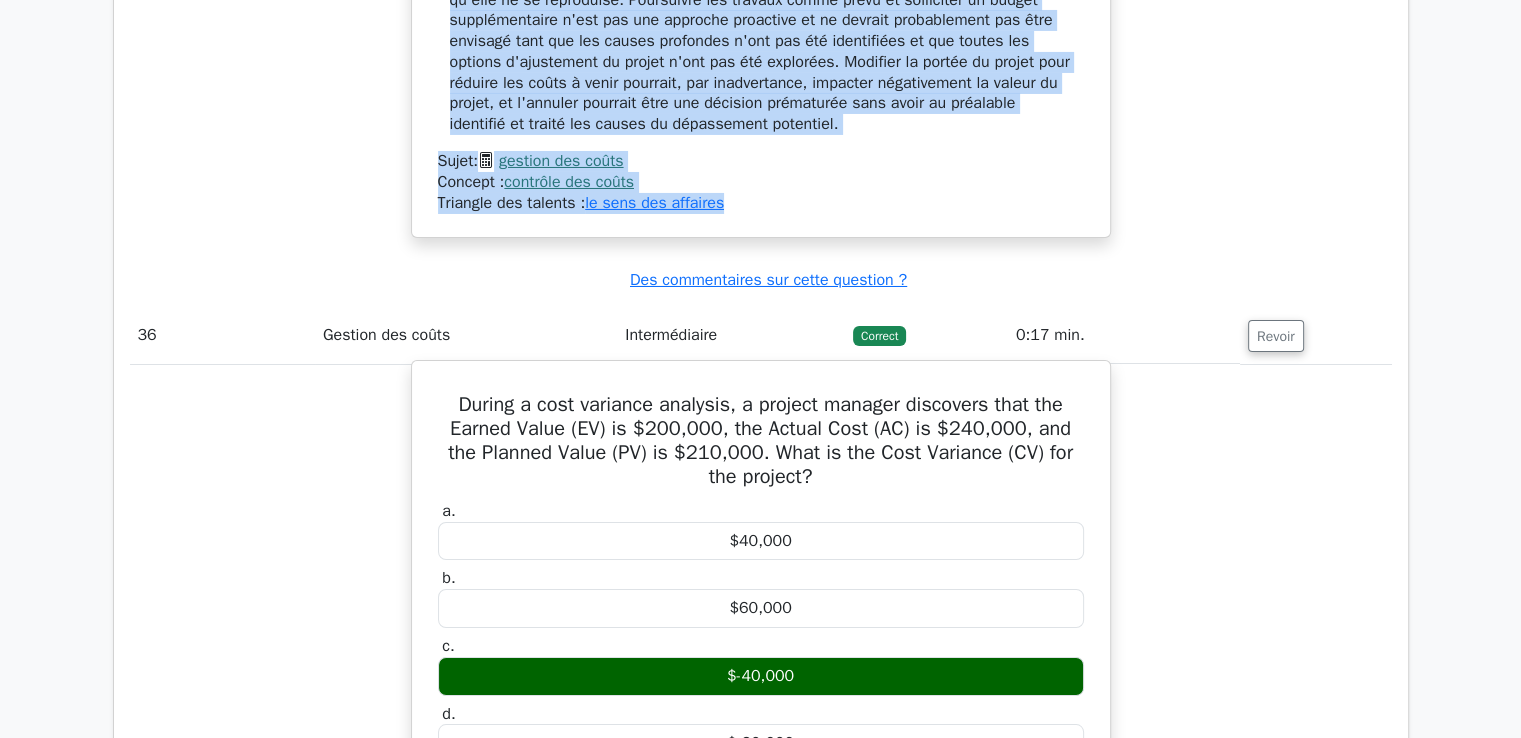 scroll, scrollTop: 37734, scrollLeft: 0, axis: vertical 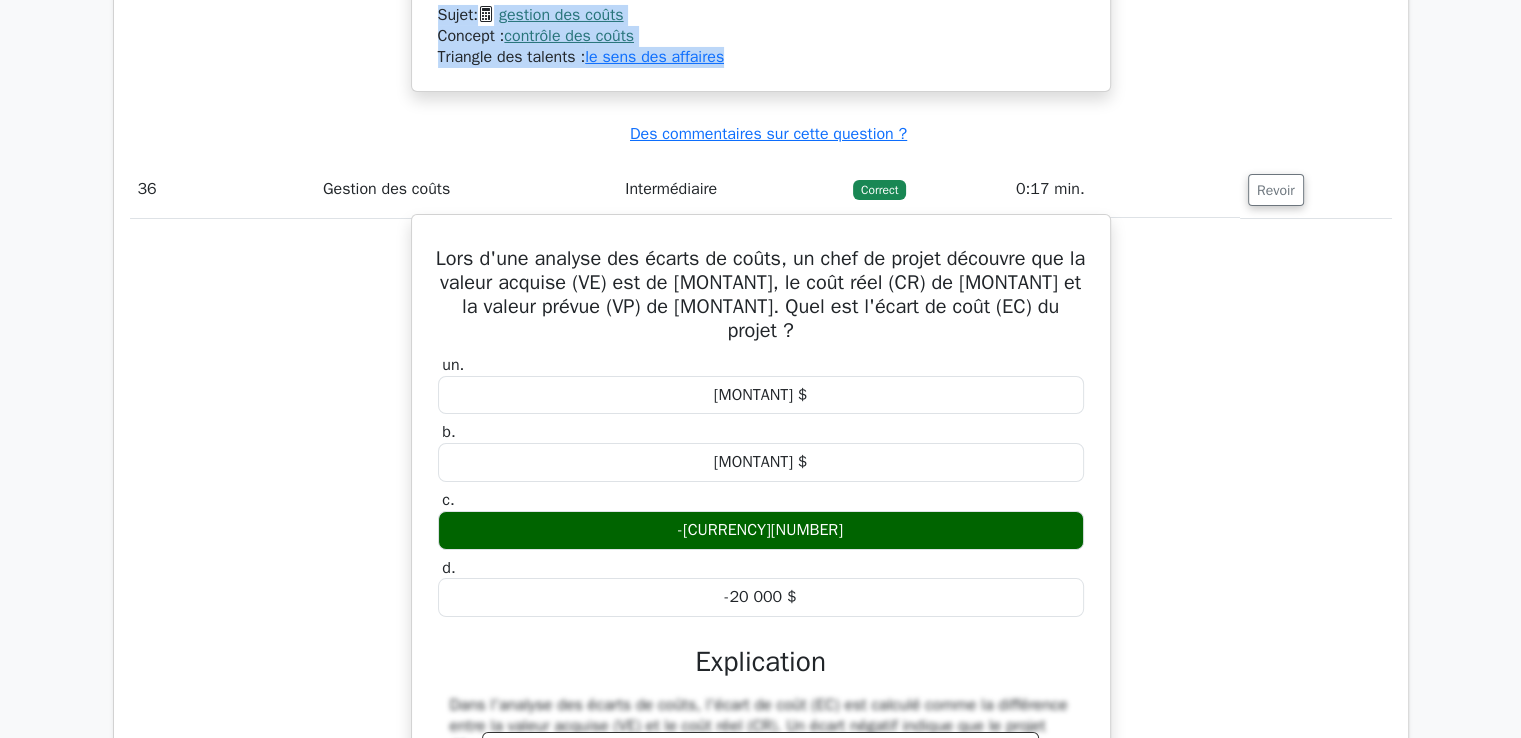 drag, startPoint x: 440, startPoint y: 86, endPoint x: 812, endPoint y: 403, distance: 488.74637 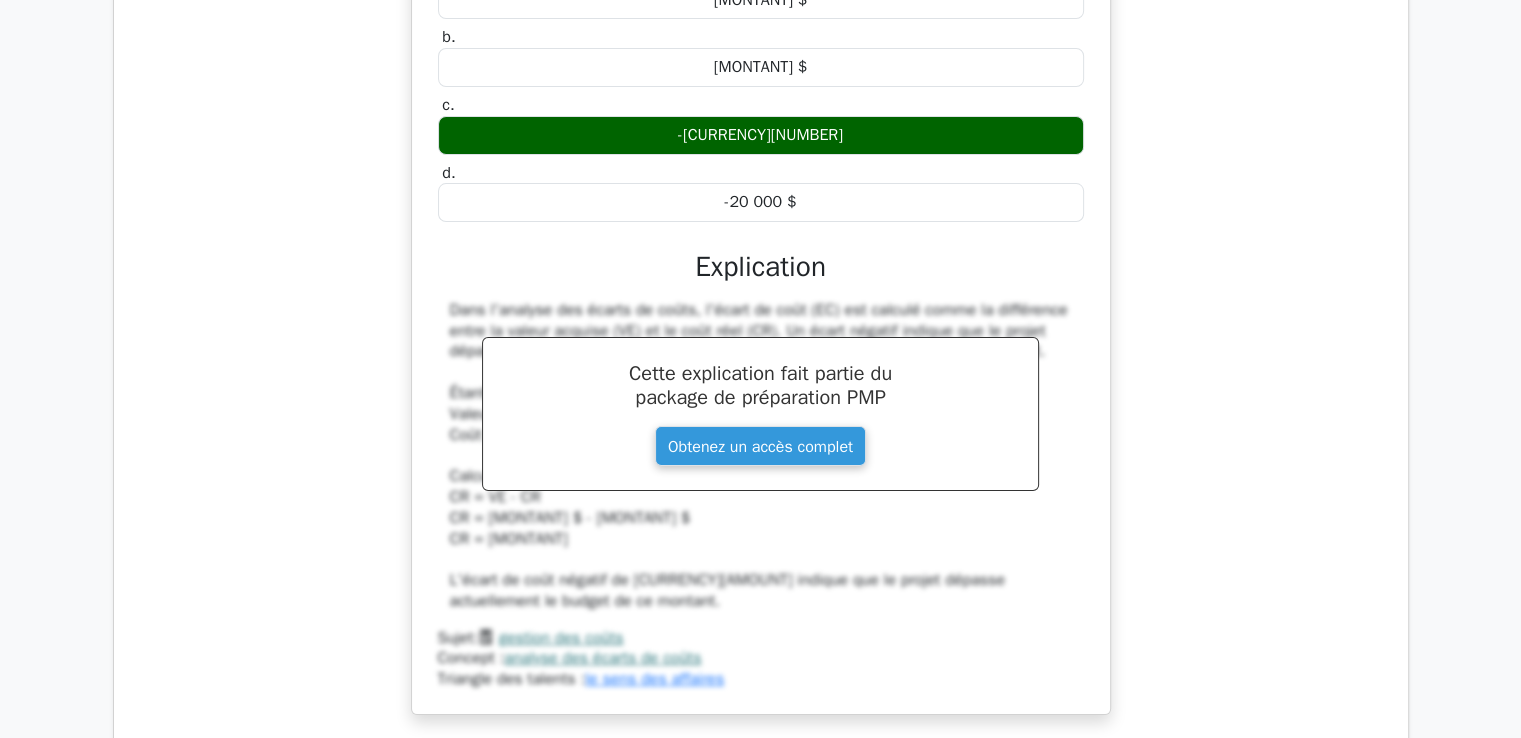 scroll, scrollTop: 38434, scrollLeft: 0, axis: vertical 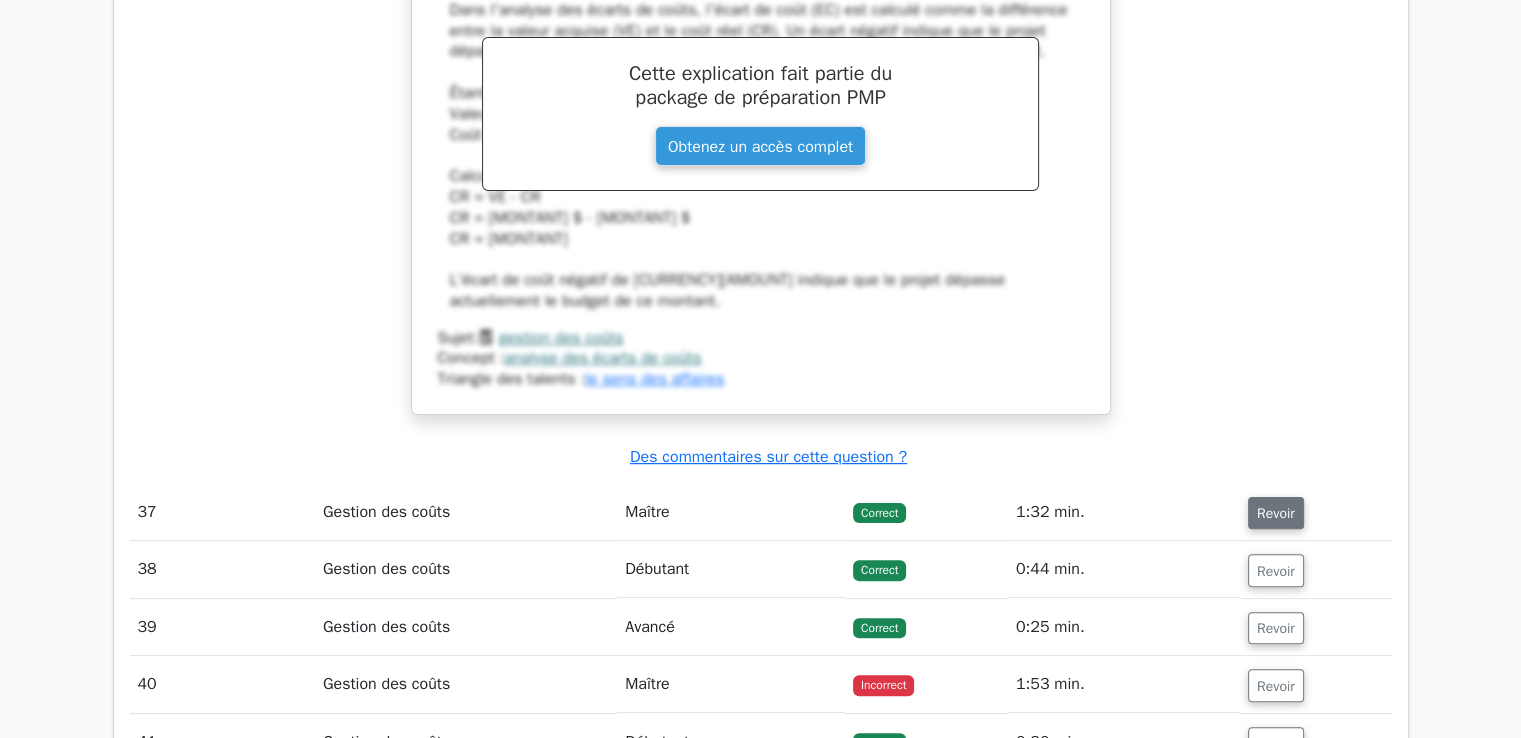 click on "Revoir" at bounding box center (1276, 513) 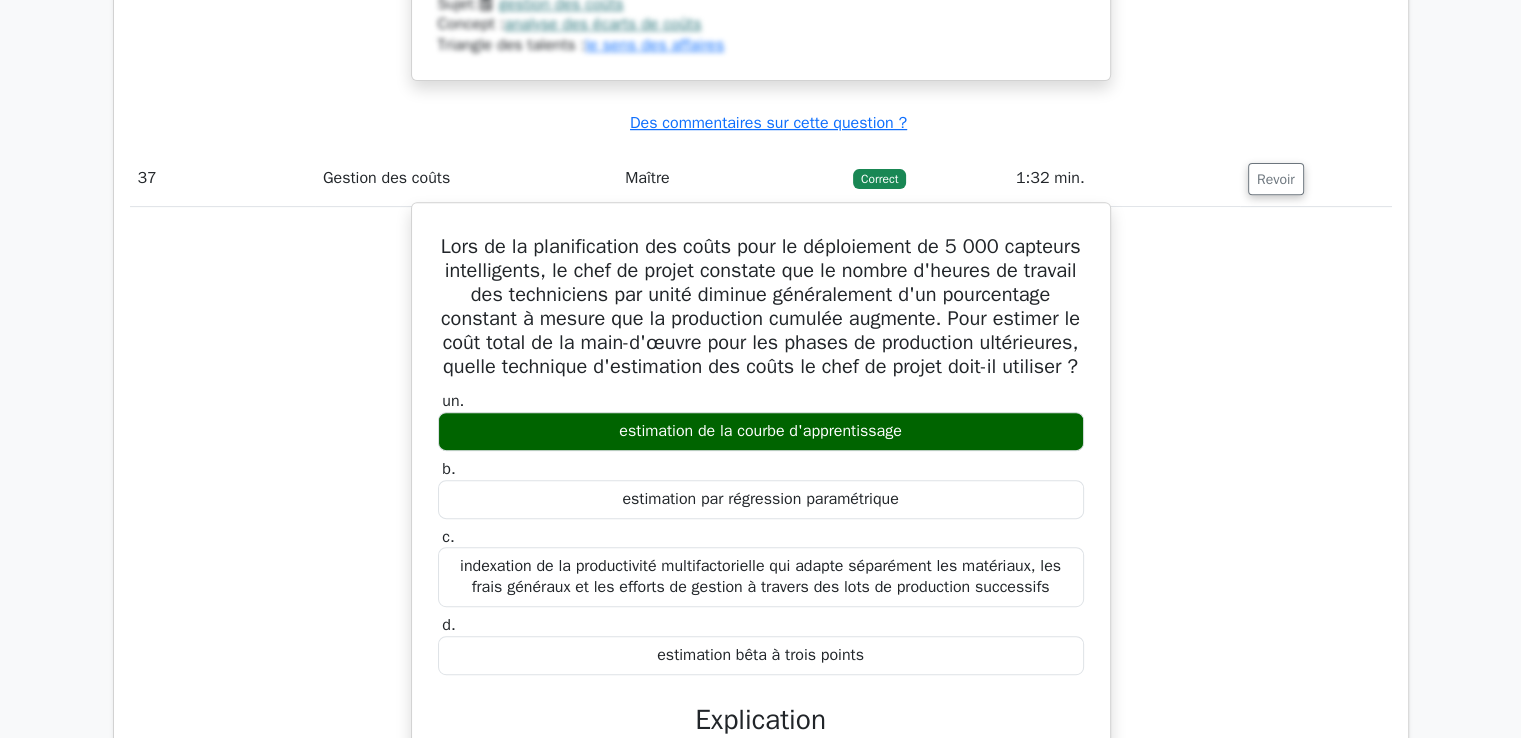 scroll, scrollTop: 38634, scrollLeft: 0, axis: vertical 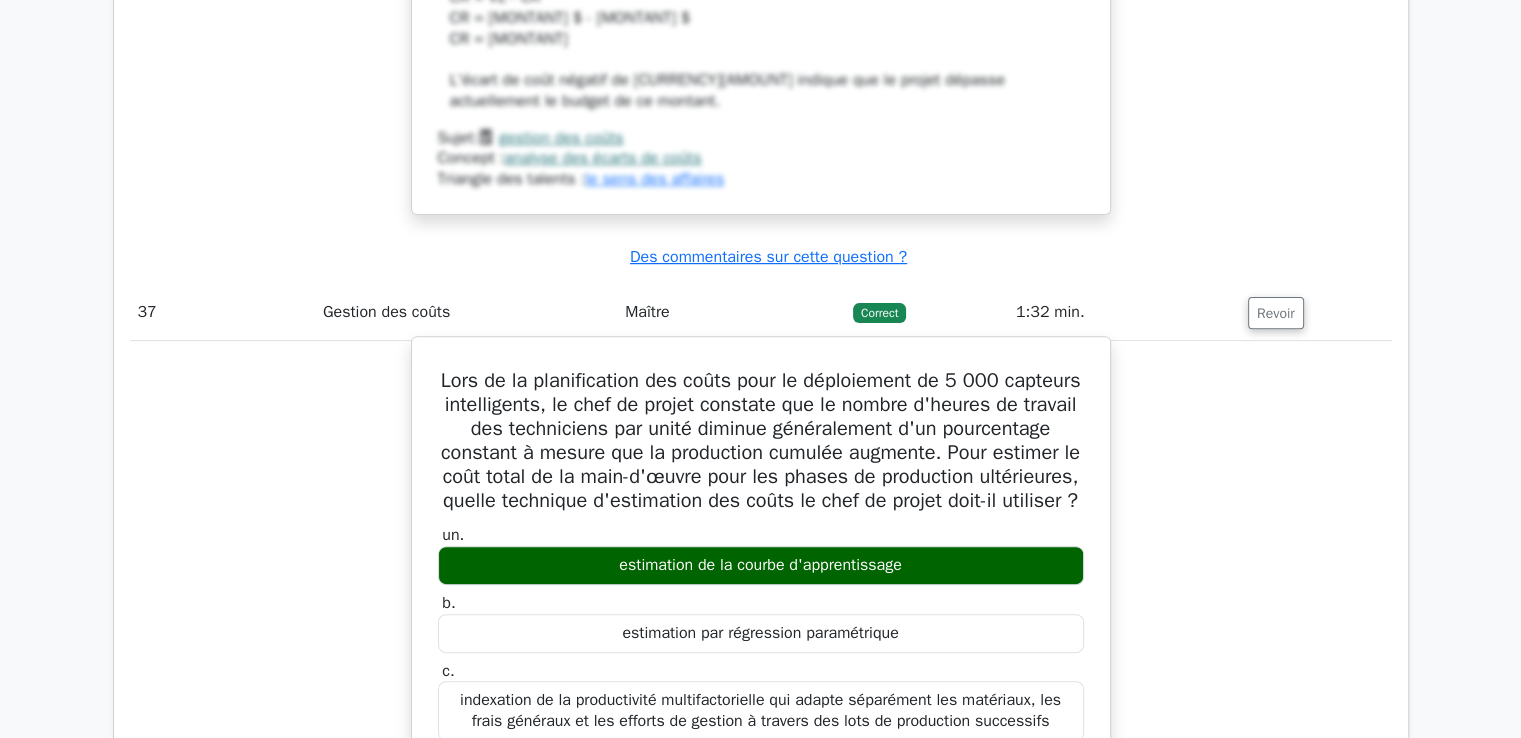 drag, startPoint x: 475, startPoint y: 197, endPoint x: 886, endPoint y: 636, distance: 601.36676 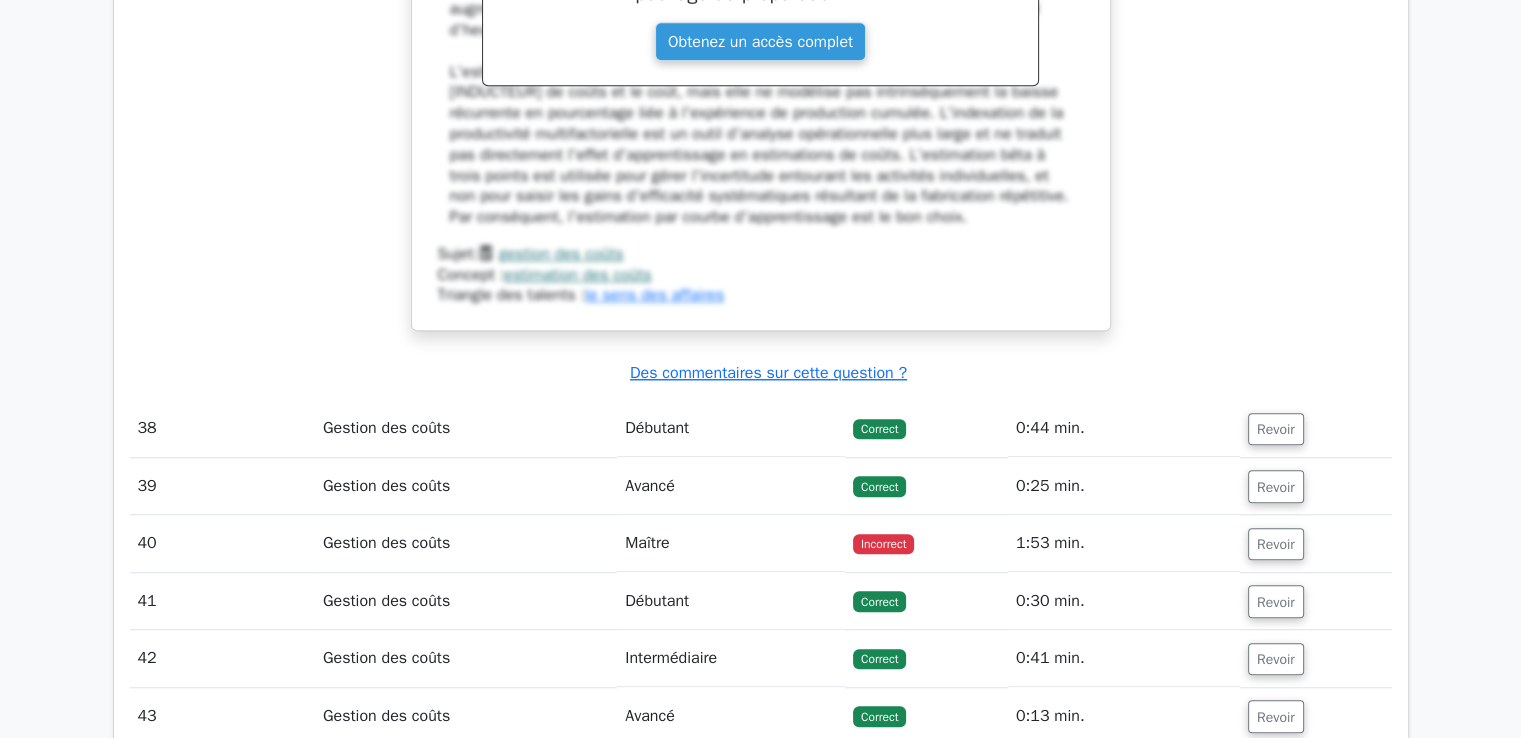 scroll, scrollTop: 39634, scrollLeft: 0, axis: vertical 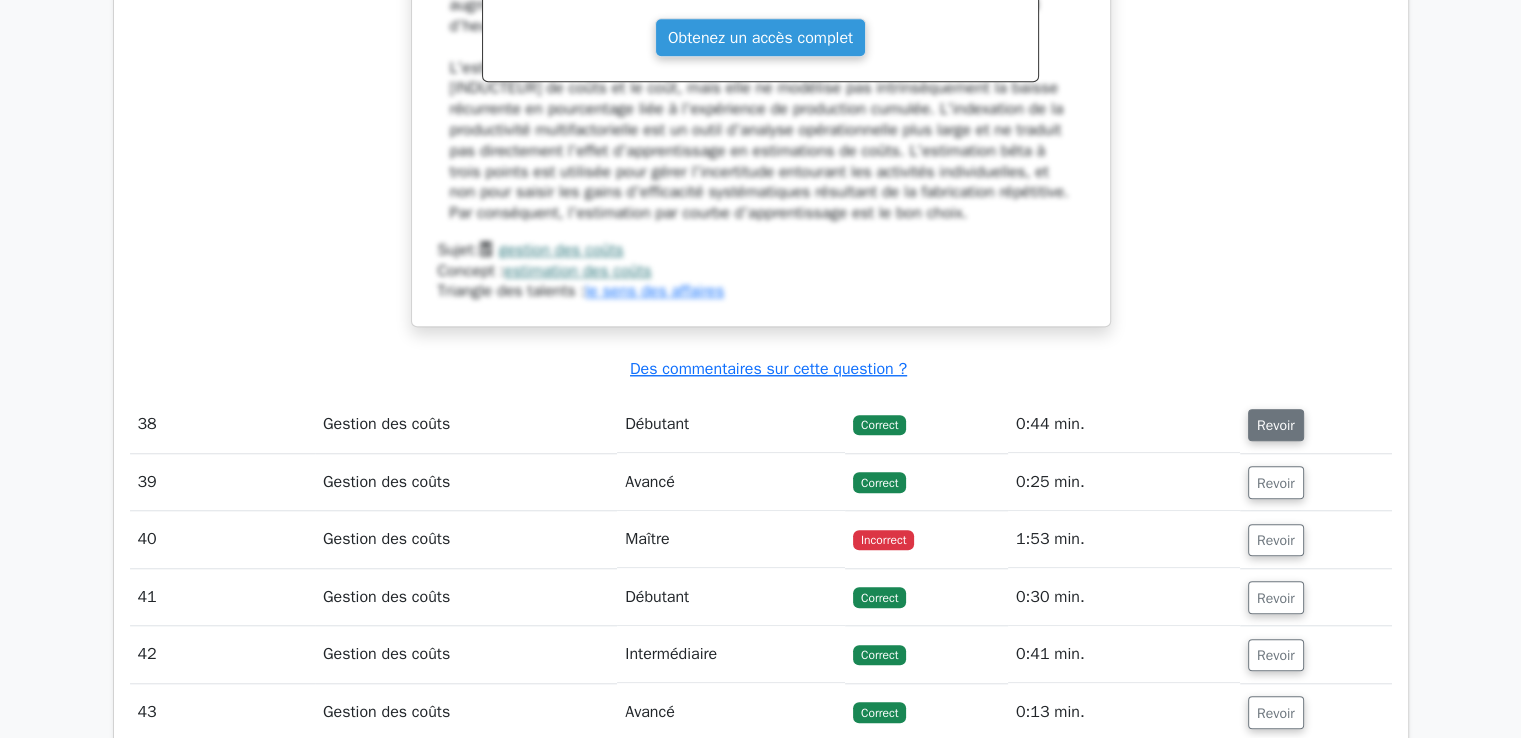 click on "Revoir" at bounding box center (1276, 425) 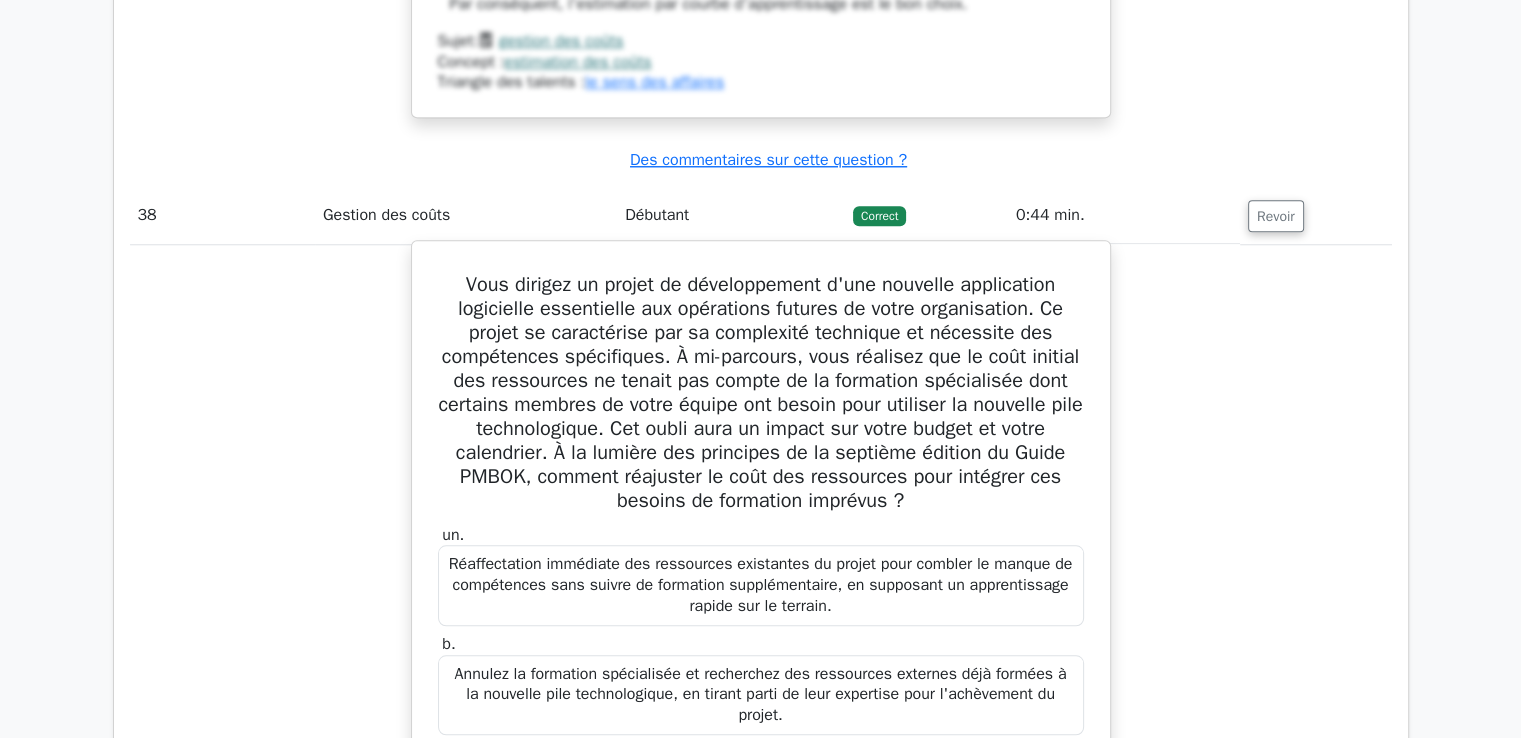 scroll, scrollTop: 39834, scrollLeft: 0, axis: vertical 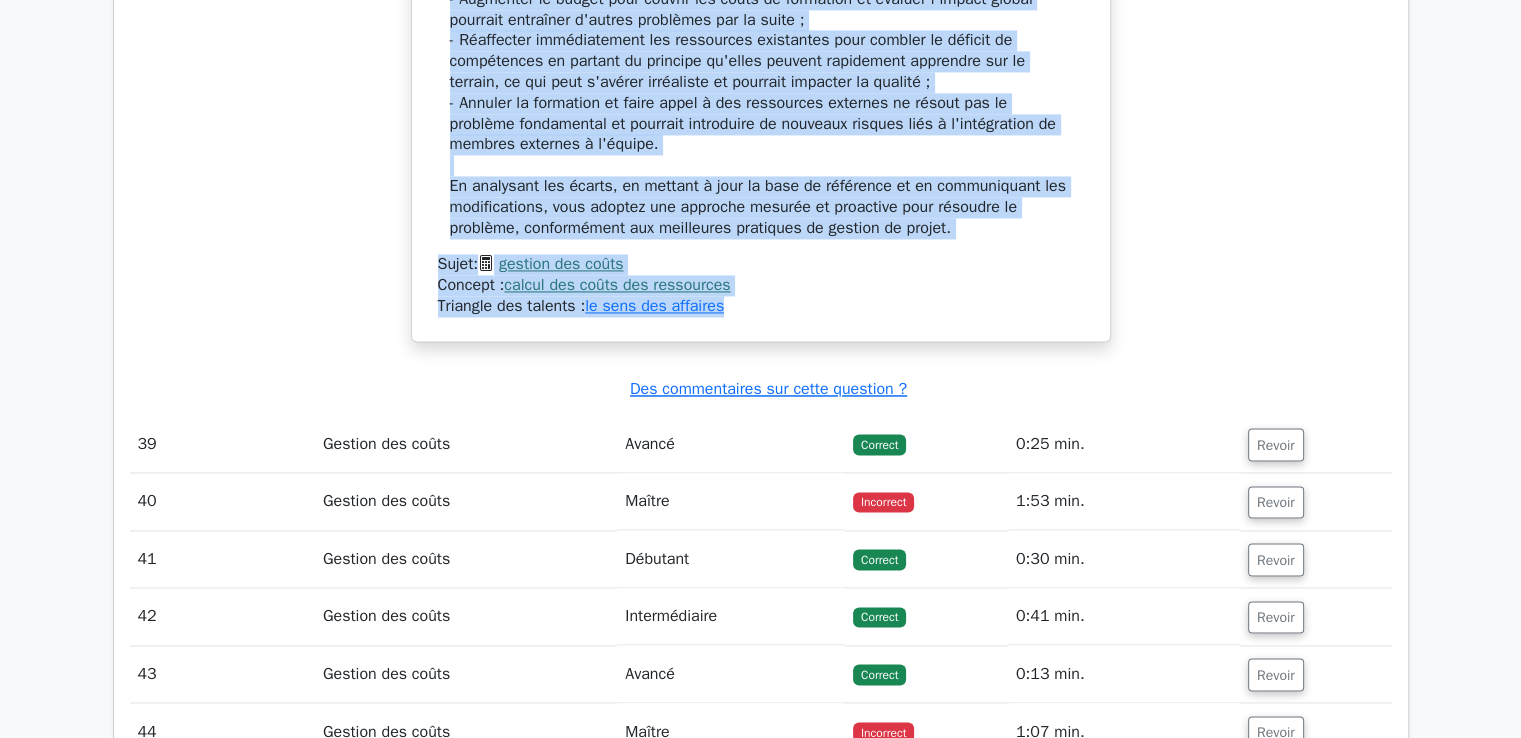 drag, startPoint x: 452, startPoint y: 134, endPoint x: 770, endPoint y: 141, distance: 318.07703 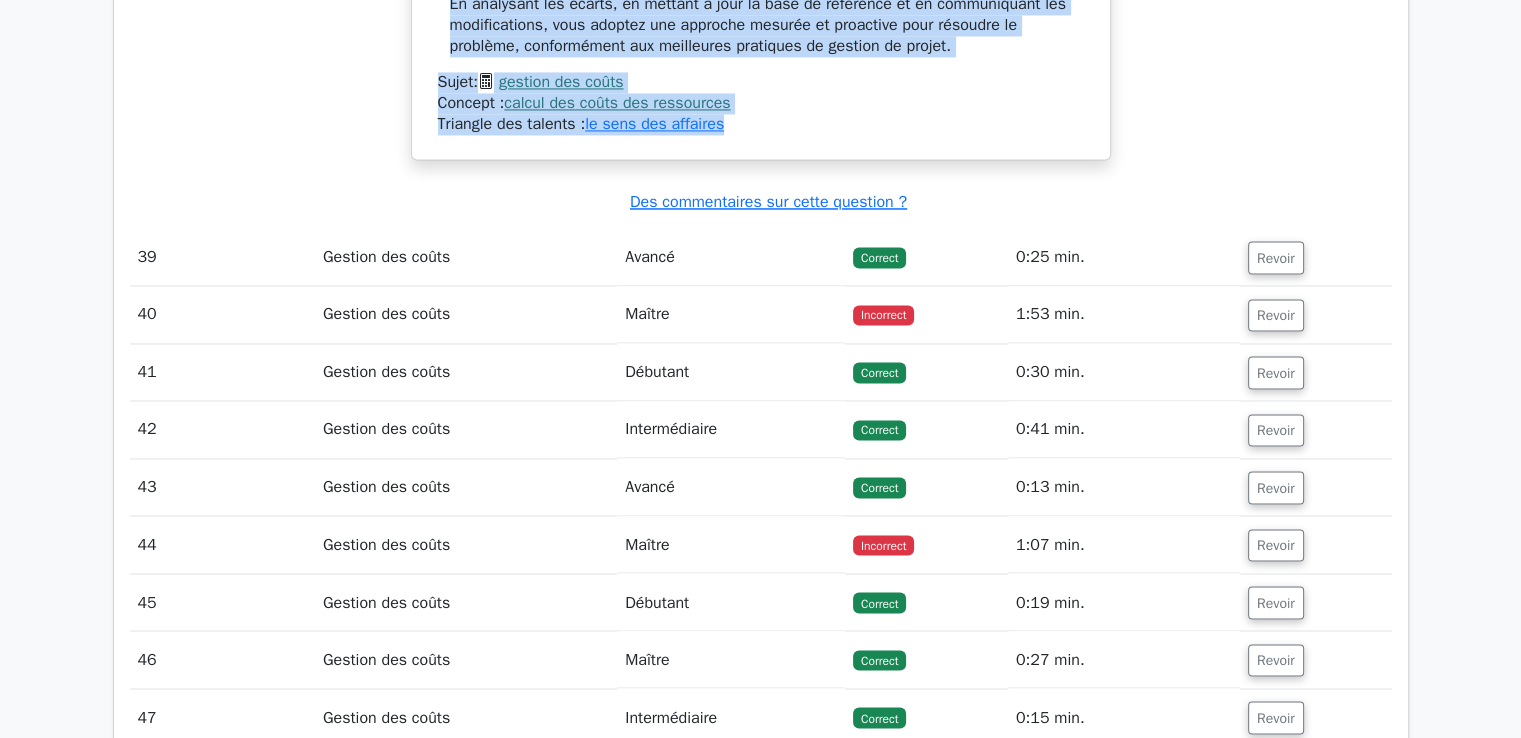 scroll, scrollTop: 41293, scrollLeft: 0, axis: vertical 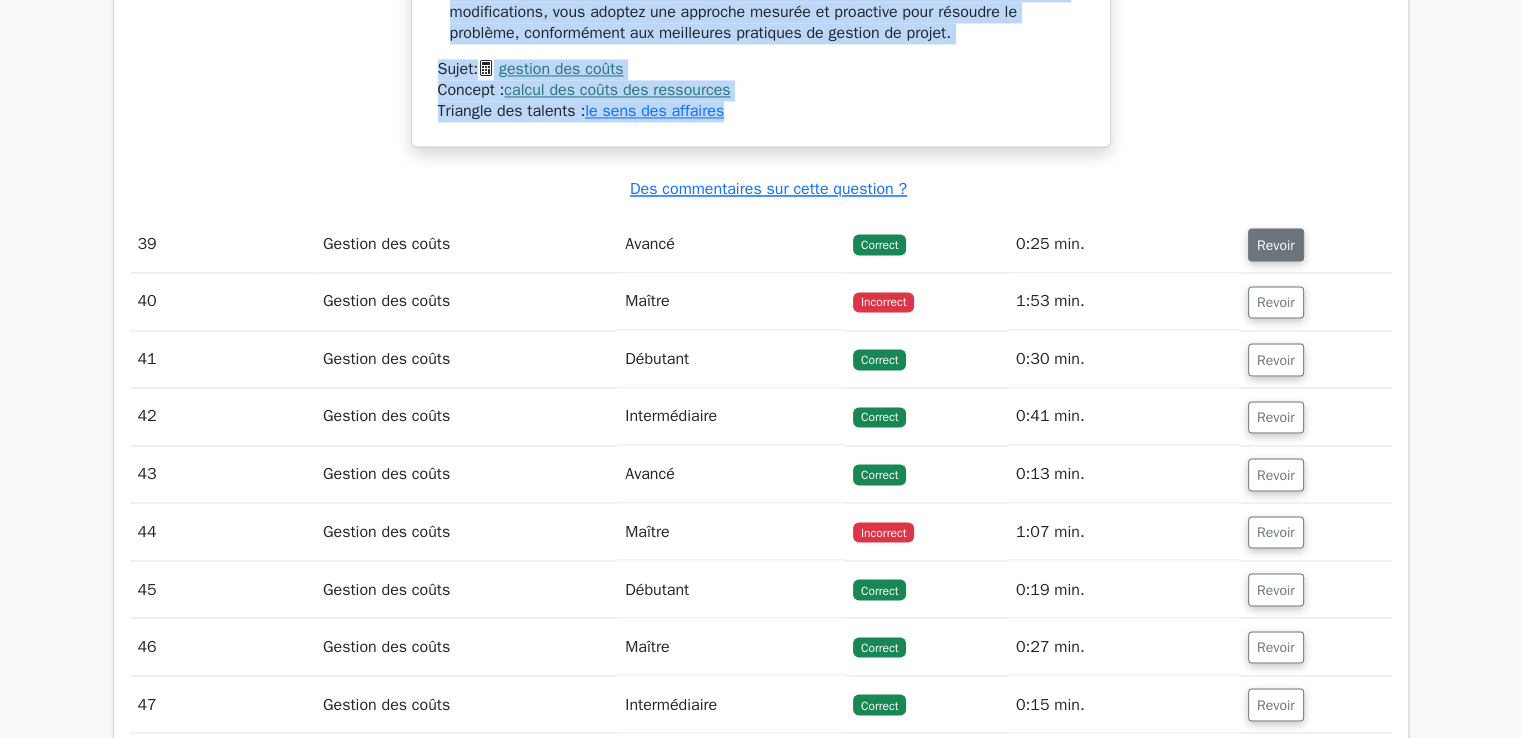 click on "Revoir" at bounding box center (1276, 245) 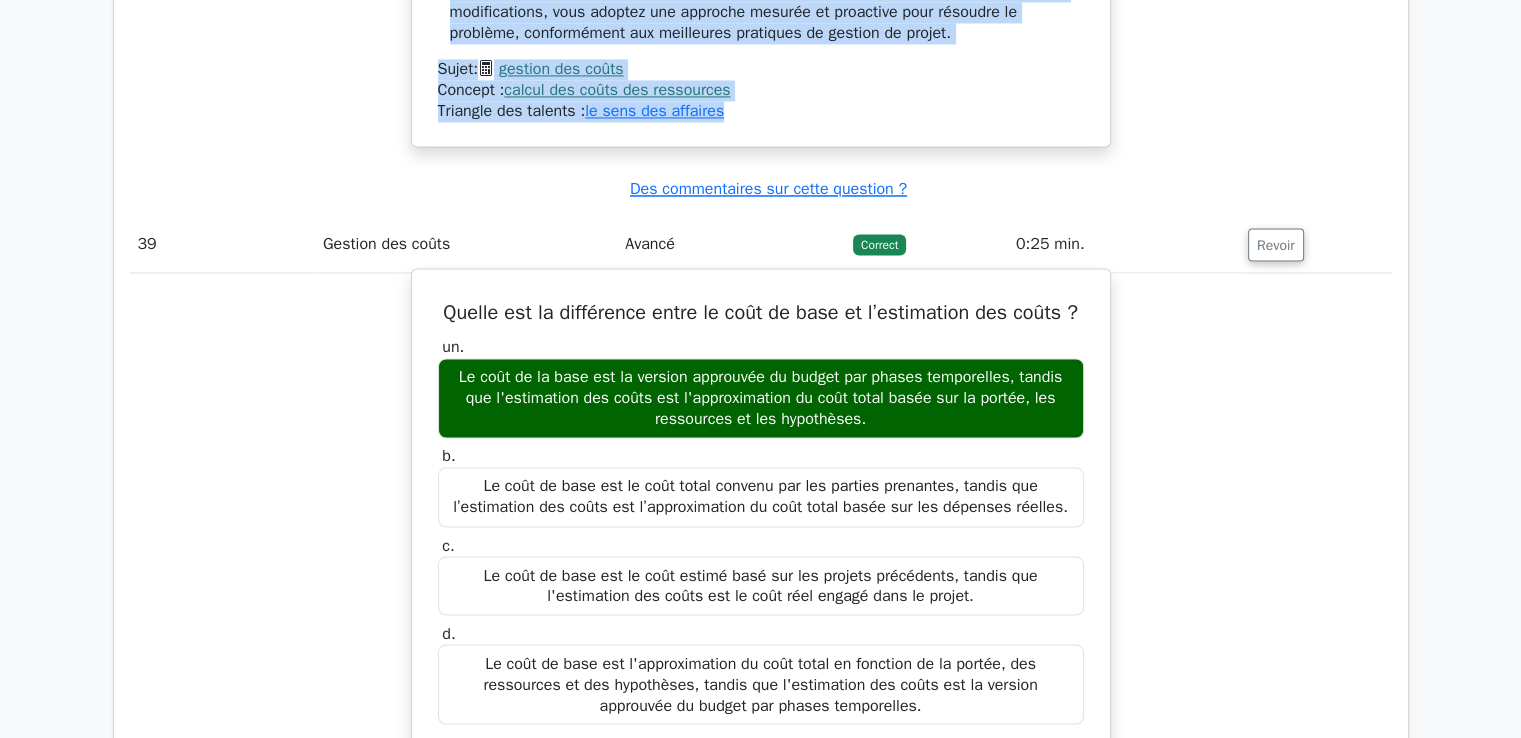 drag, startPoint x: 440, startPoint y: 147, endPoint x: 990, endPoint y: 545, distance: 678.8991 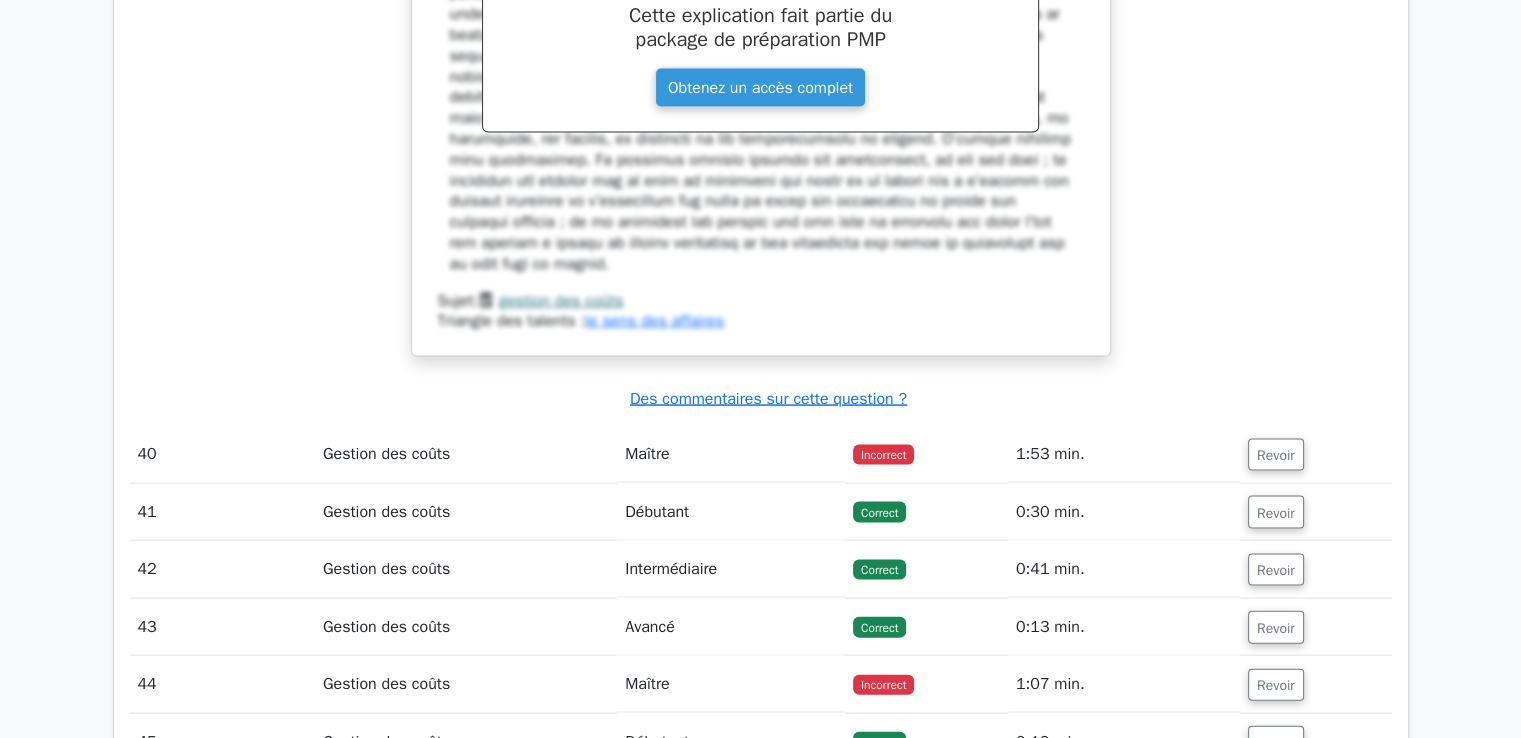 scroll, scrollTop: 42193, scrollLeft: 0, axis: vertical 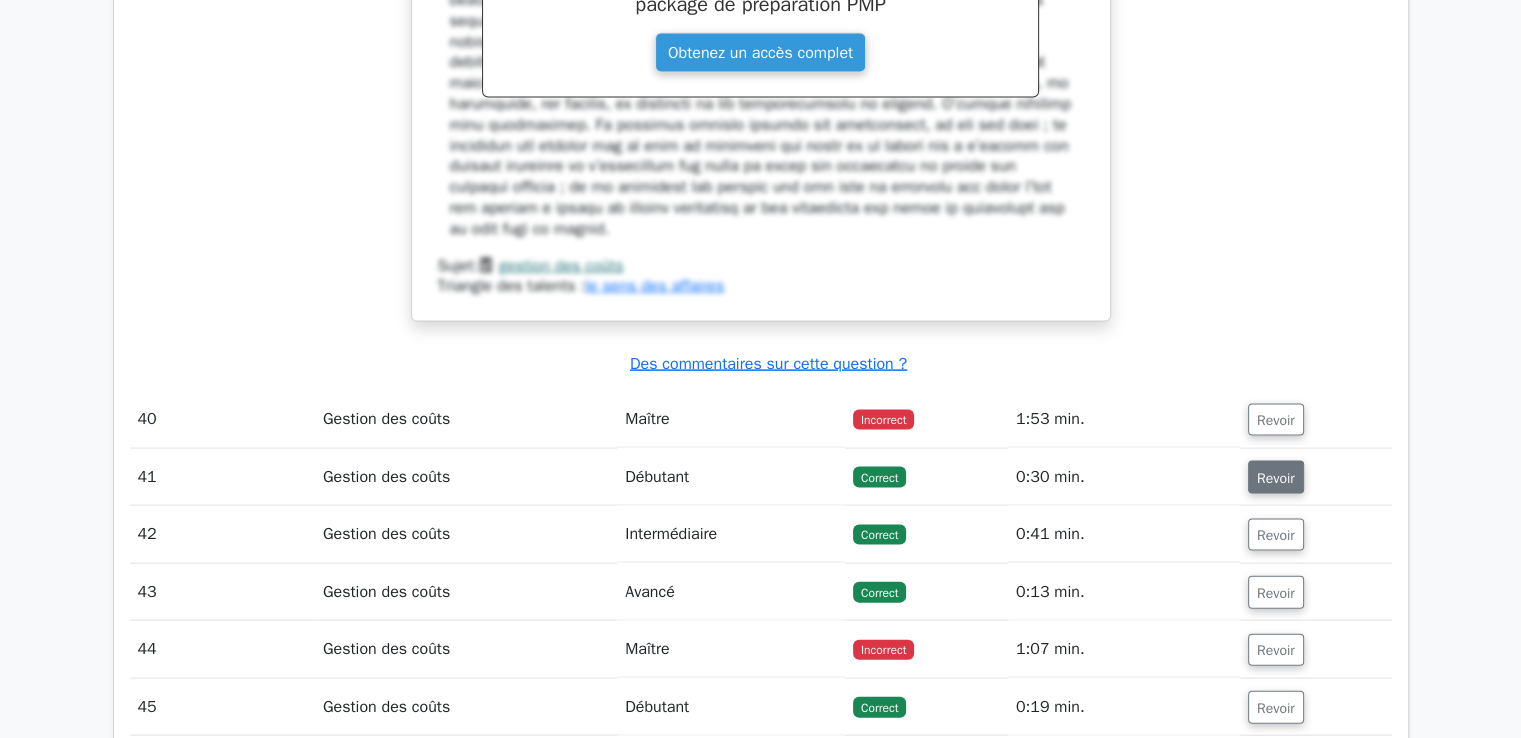 click on "Revoir" at bounding box center (1276, 478) 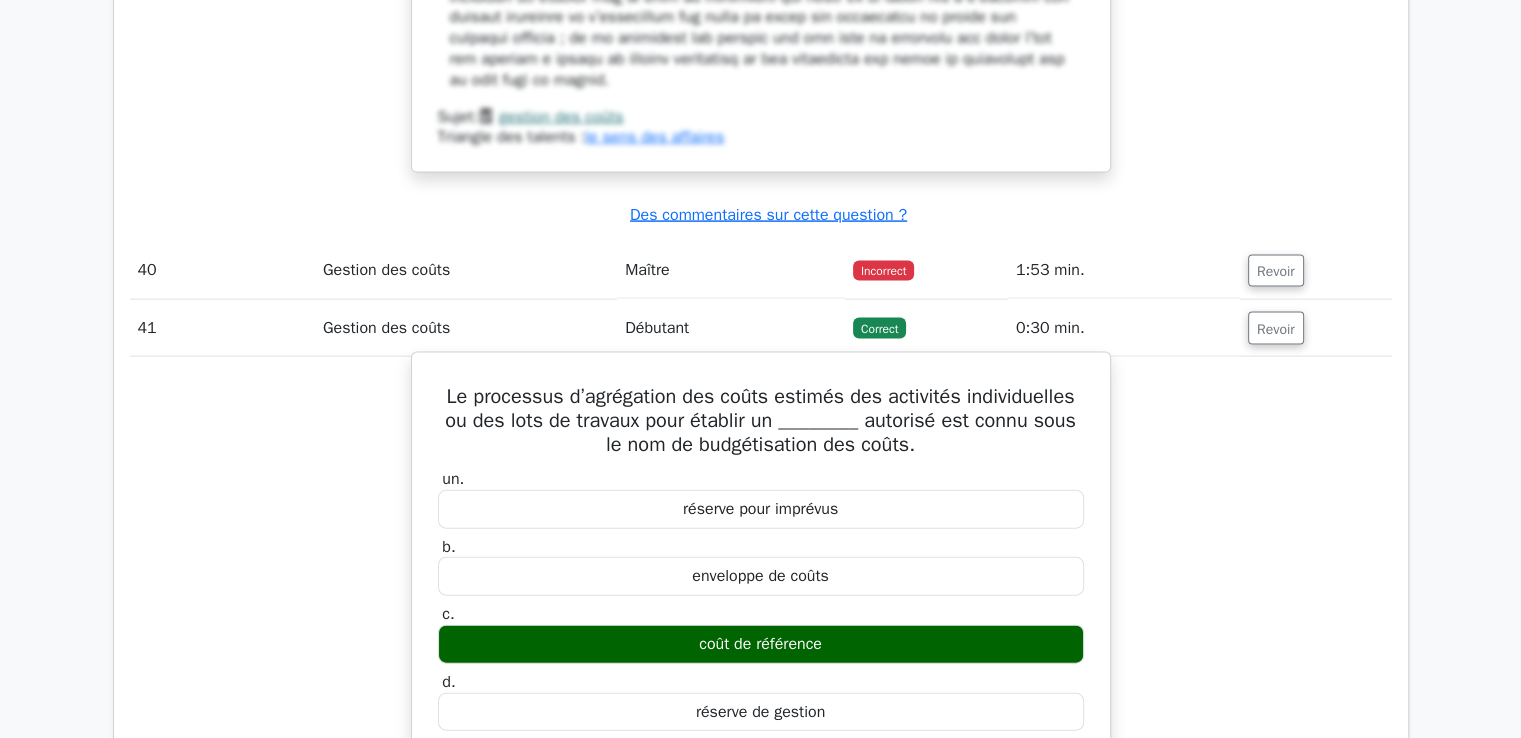 scroll, scrollTop: 42393, scrollLeft: 0, axis: vertical 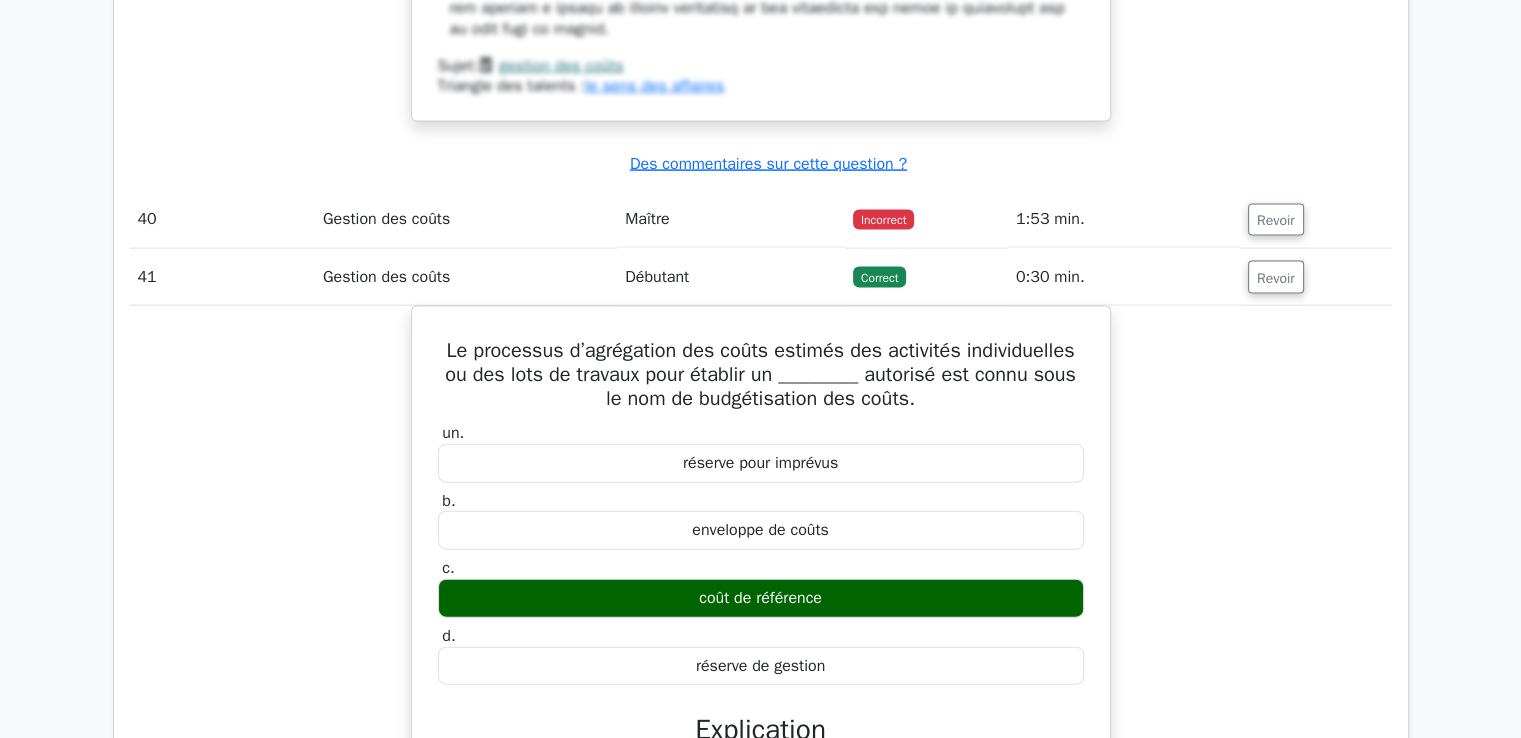 type 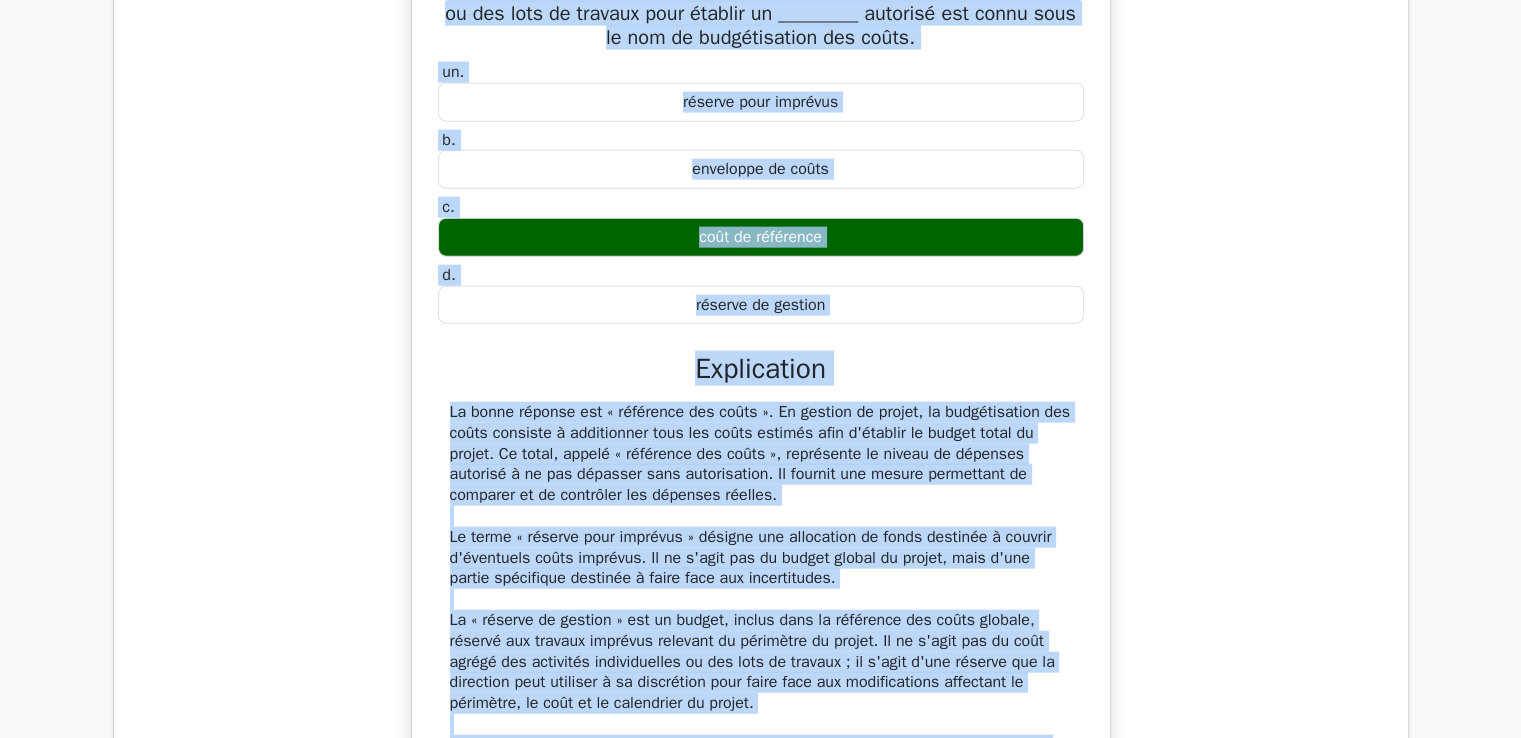 scroll, scrollTop: 42799, scrollLeft: 0, axis: vertical 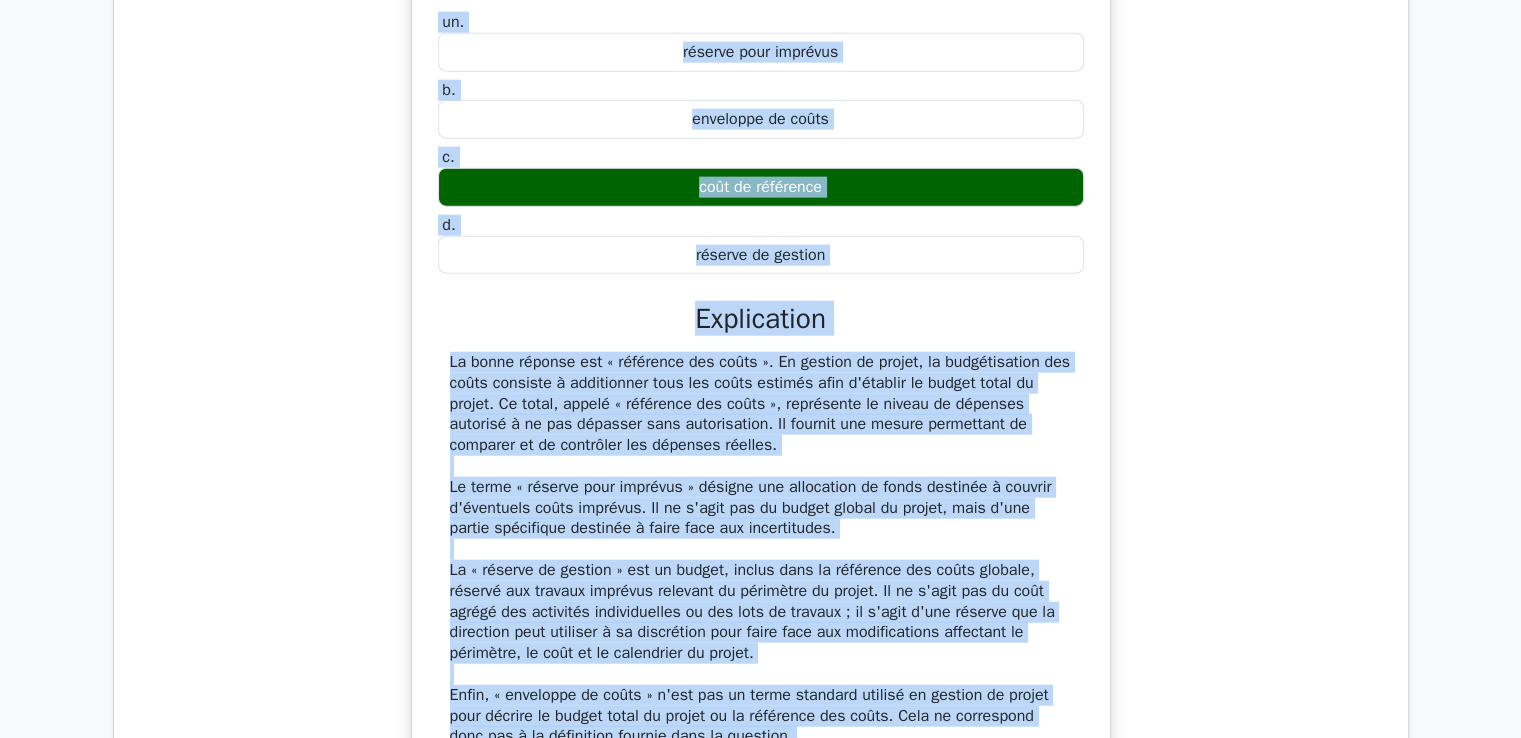 drag, startPoint x: 442, startPoint y: 181, endPoint x: 818, endPoint y: 643, distance: 595.66766 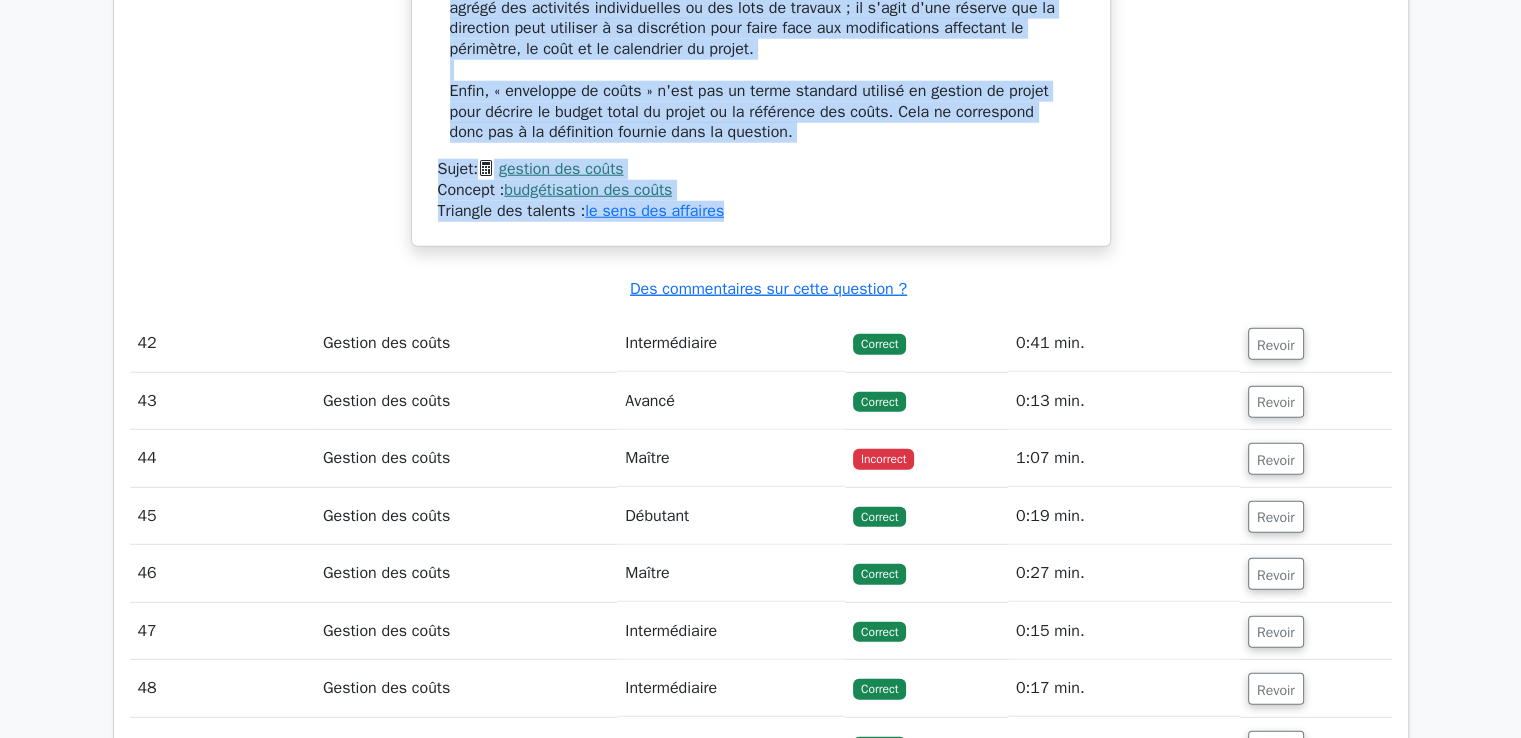 scroll, scrollTop: 43299, scrollLeft: 0, axis: vertical 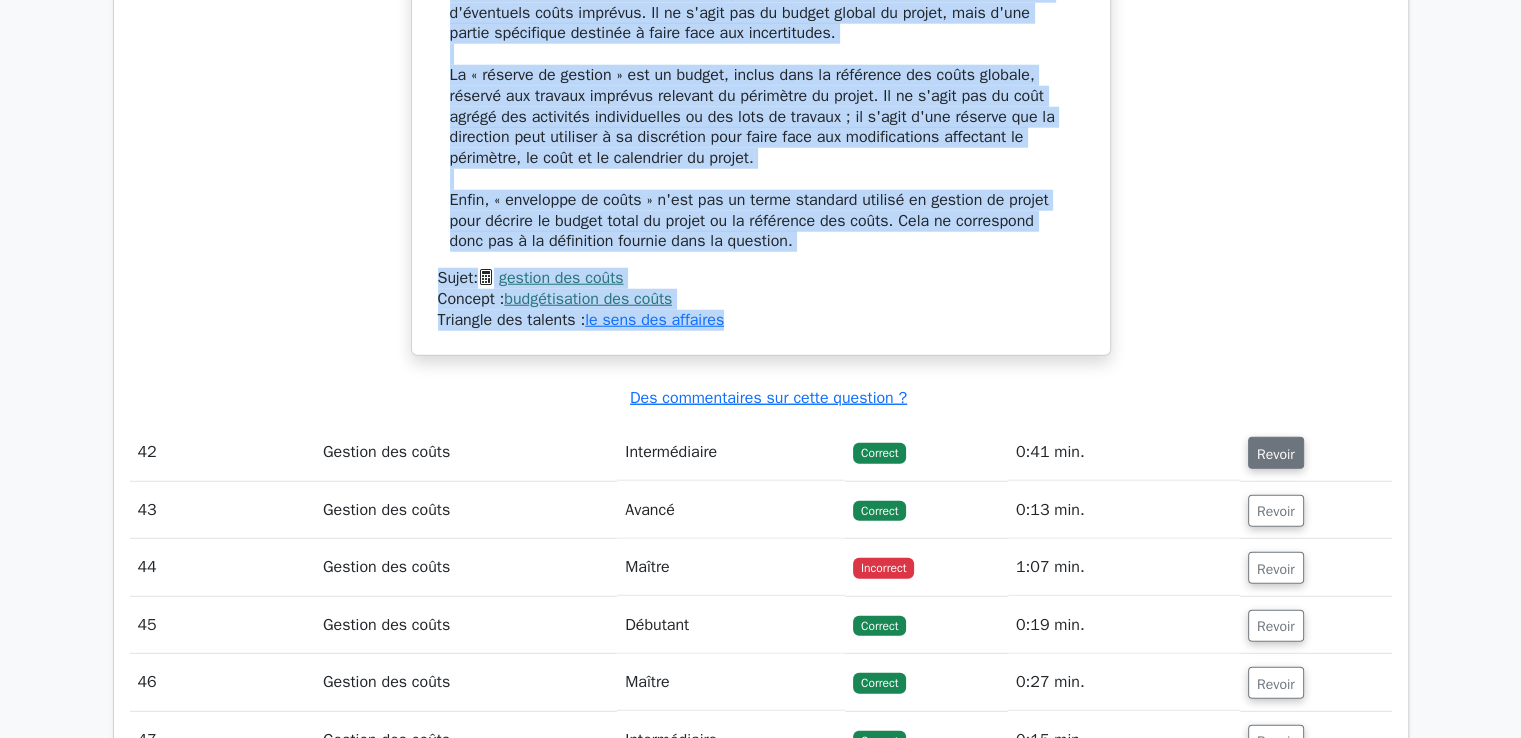 click on "Revoir" at bounding box center [1276, 453] 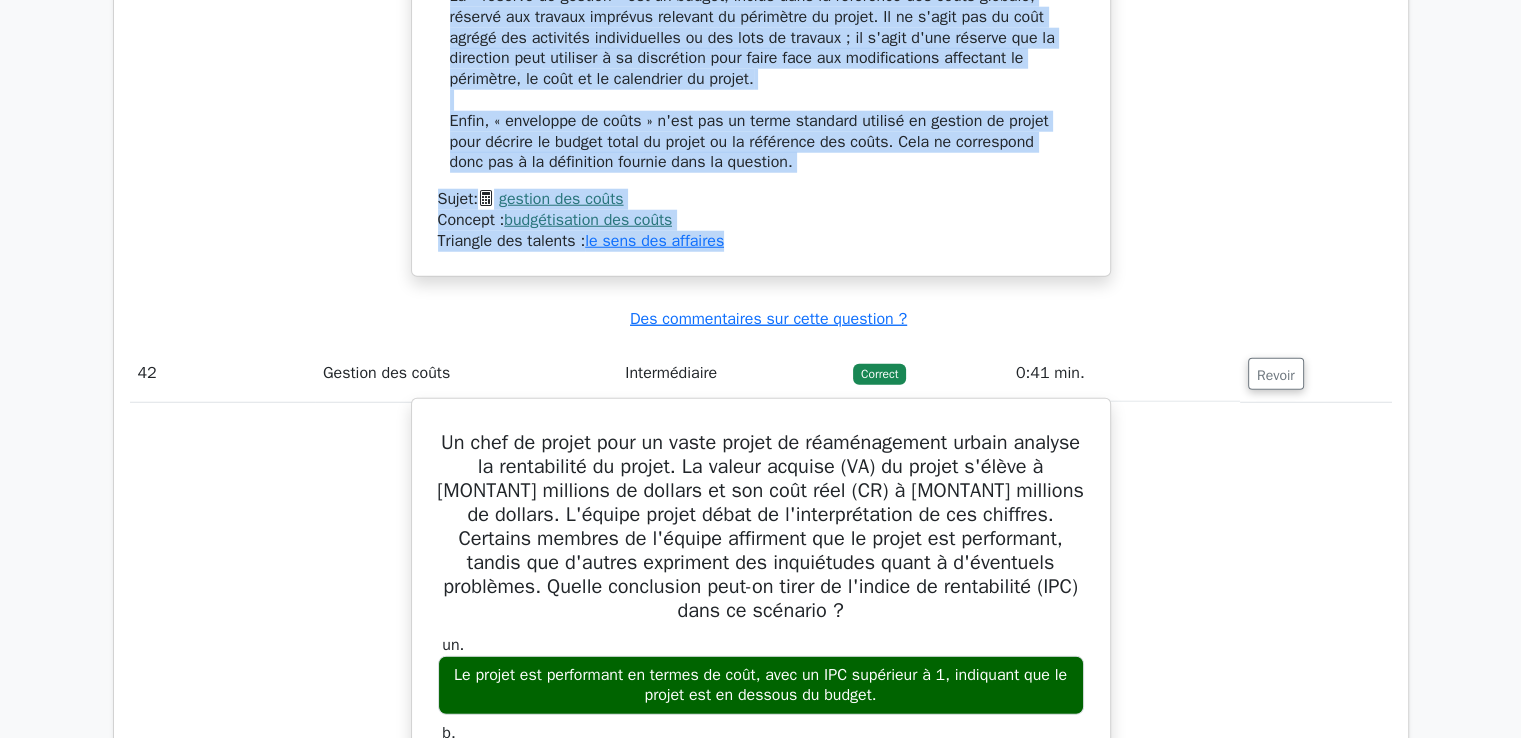scroll, scrollTop: 43499, scrollLeft: 0, axis: vertical 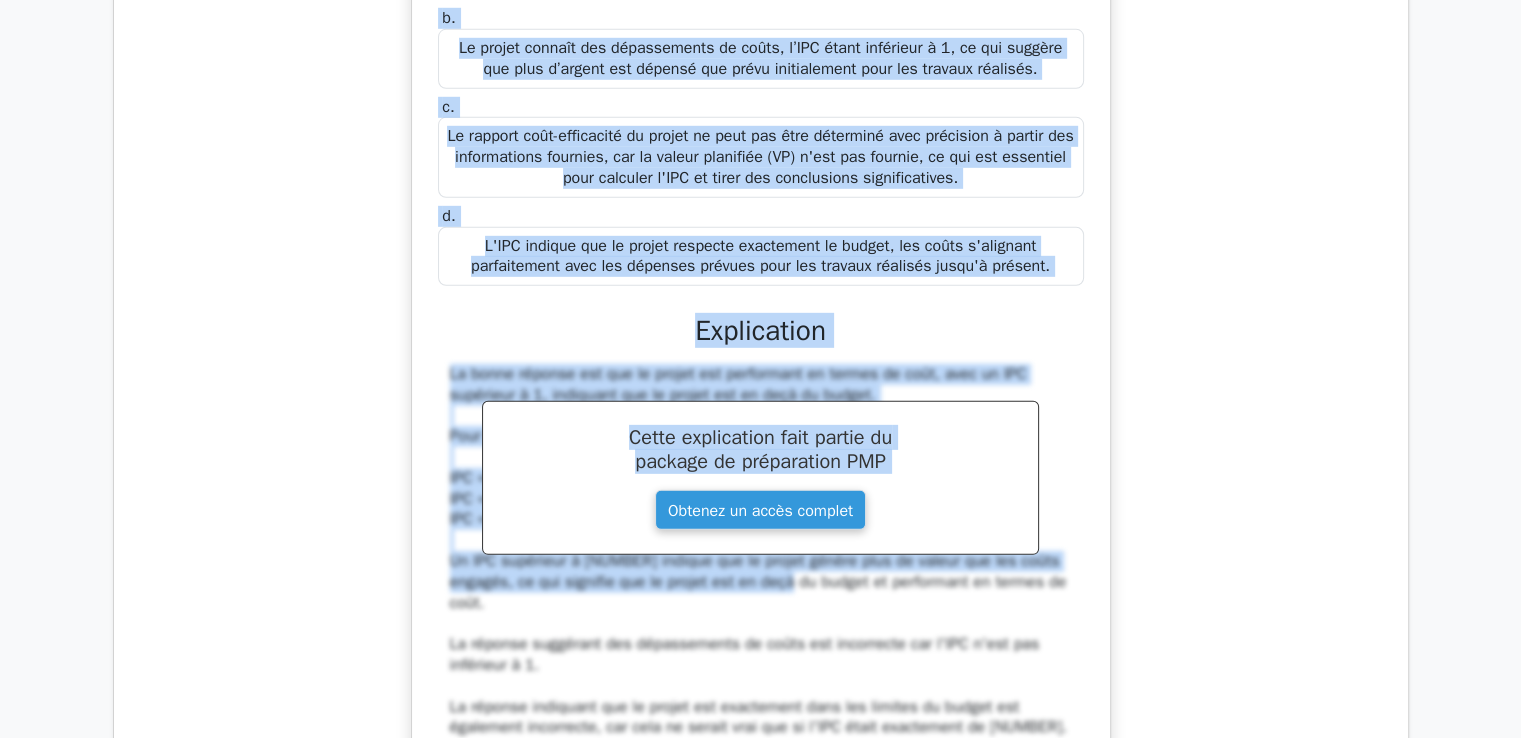 drag, startPoint x: 467, startPoint y: 155, endPoint x: 1068, endPoint y: 91, distance: 604.3981 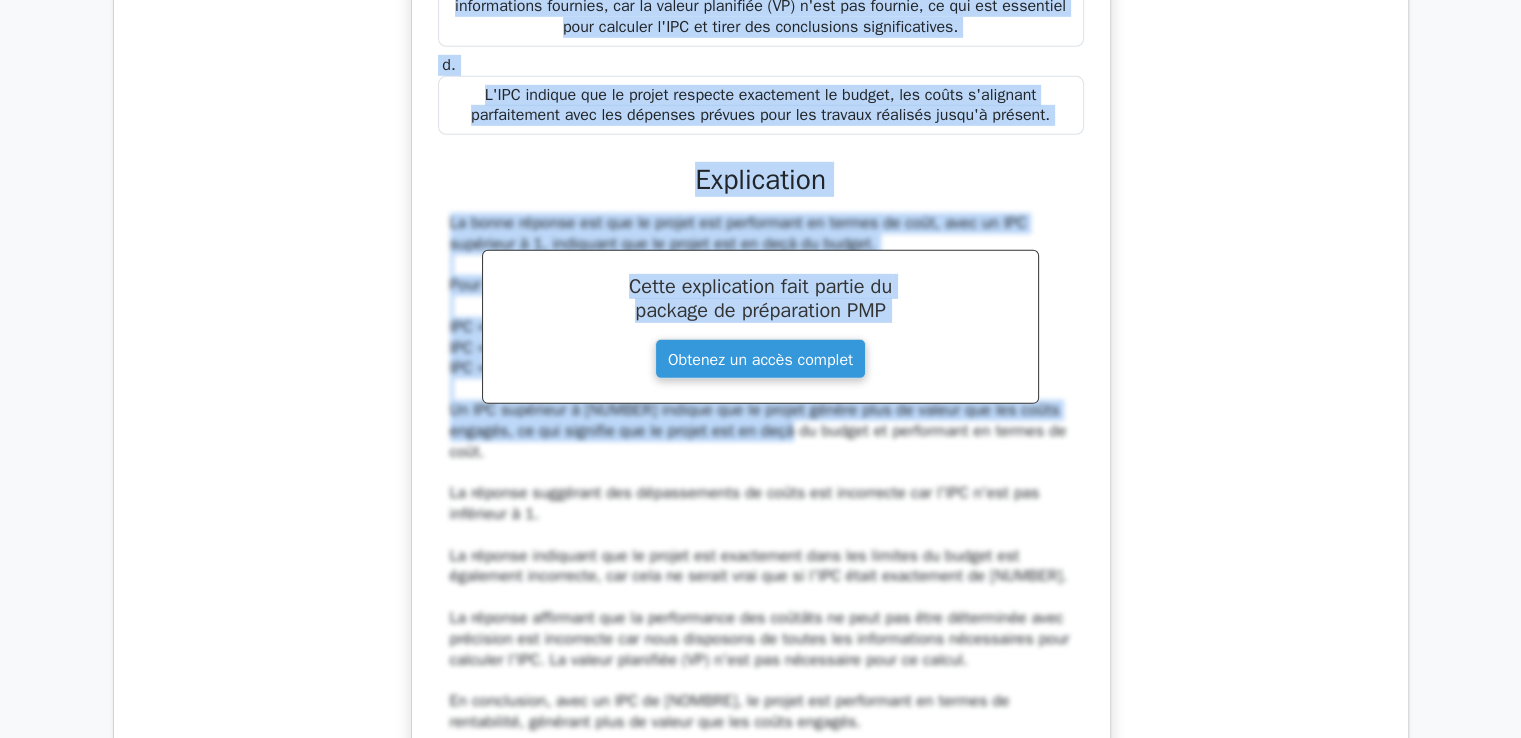 scroll, scrollTop: 44793, scrollLeft: 0, axis: vertical 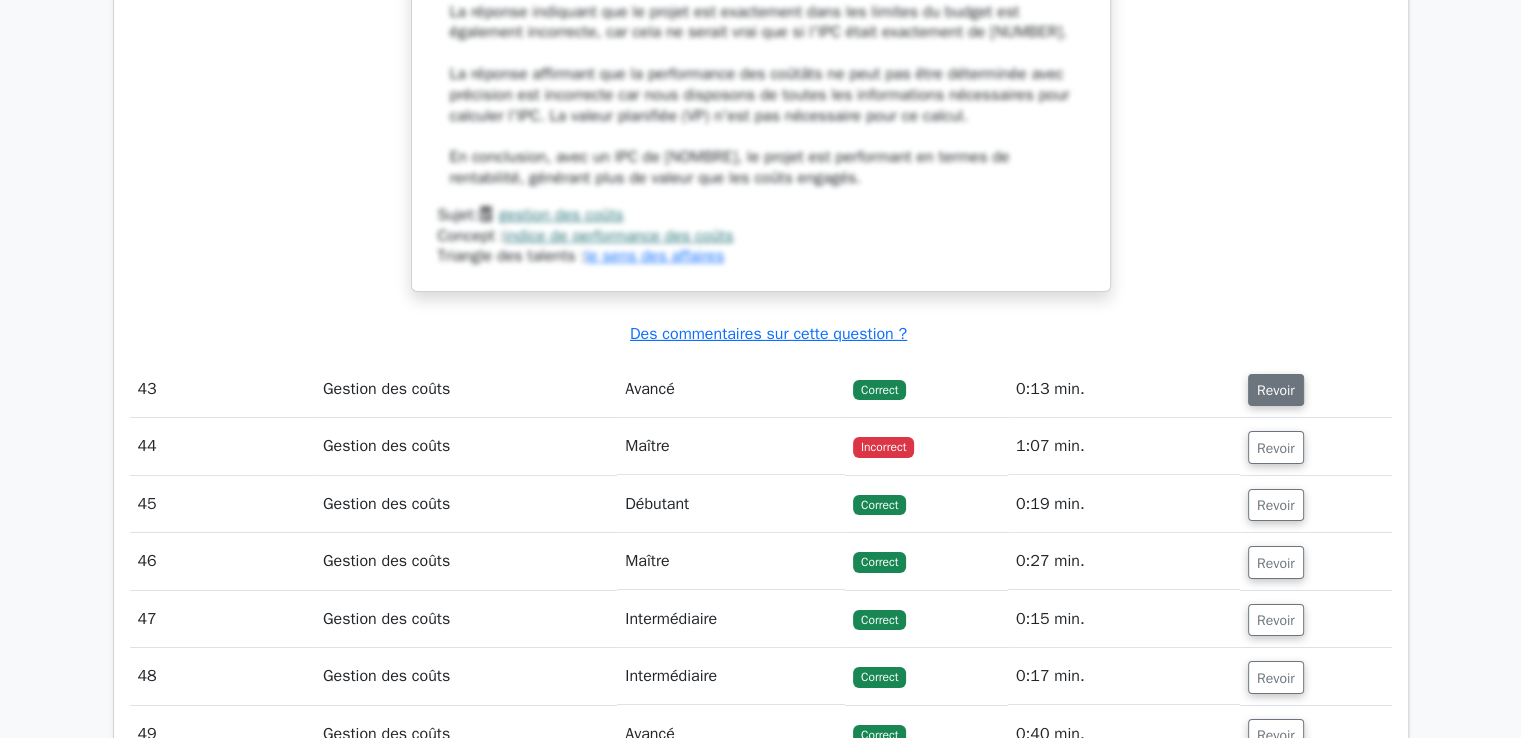 click on "Revoir" at bounding box center (1276, 390) 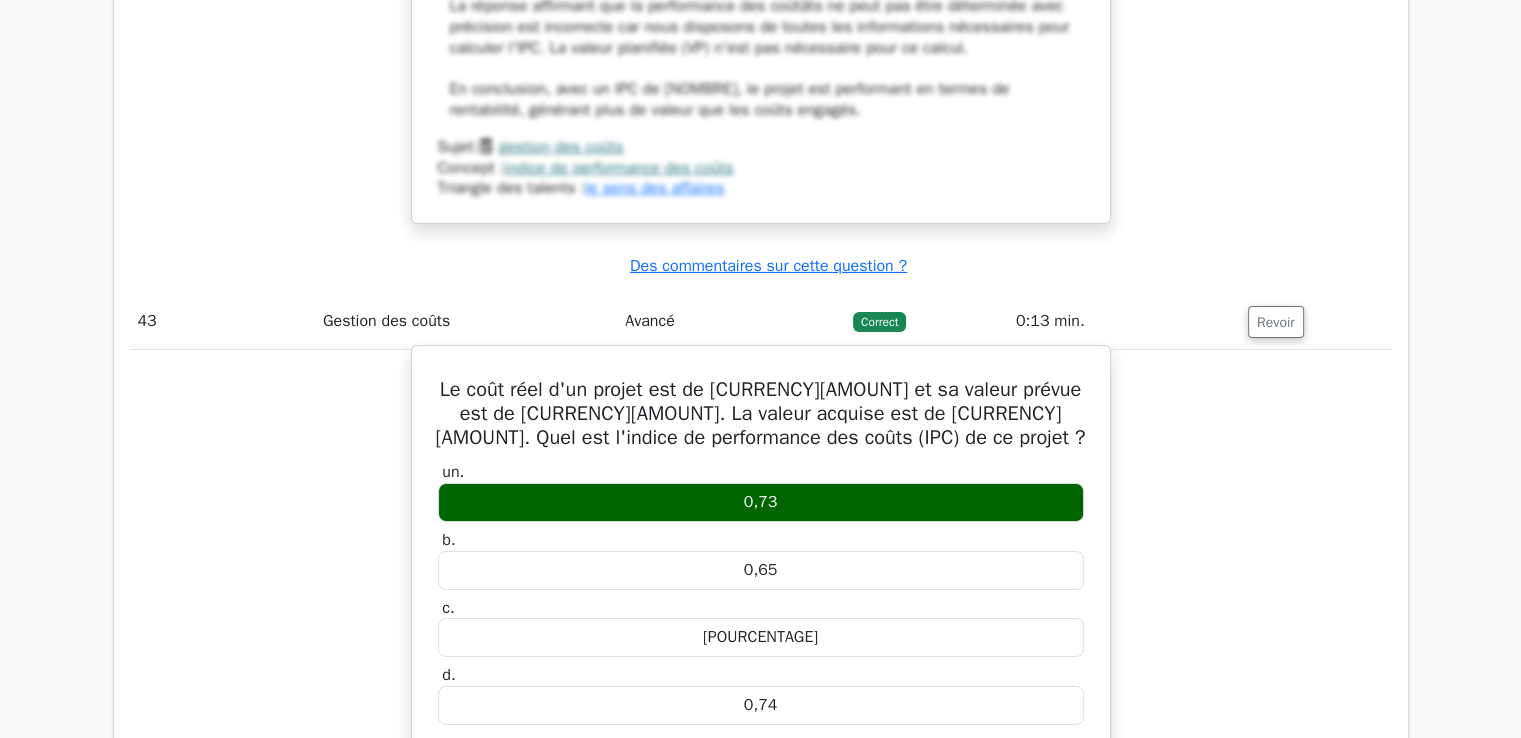 scroll, scrollTop: 44893, scrollLeft: 0, axis: vertical 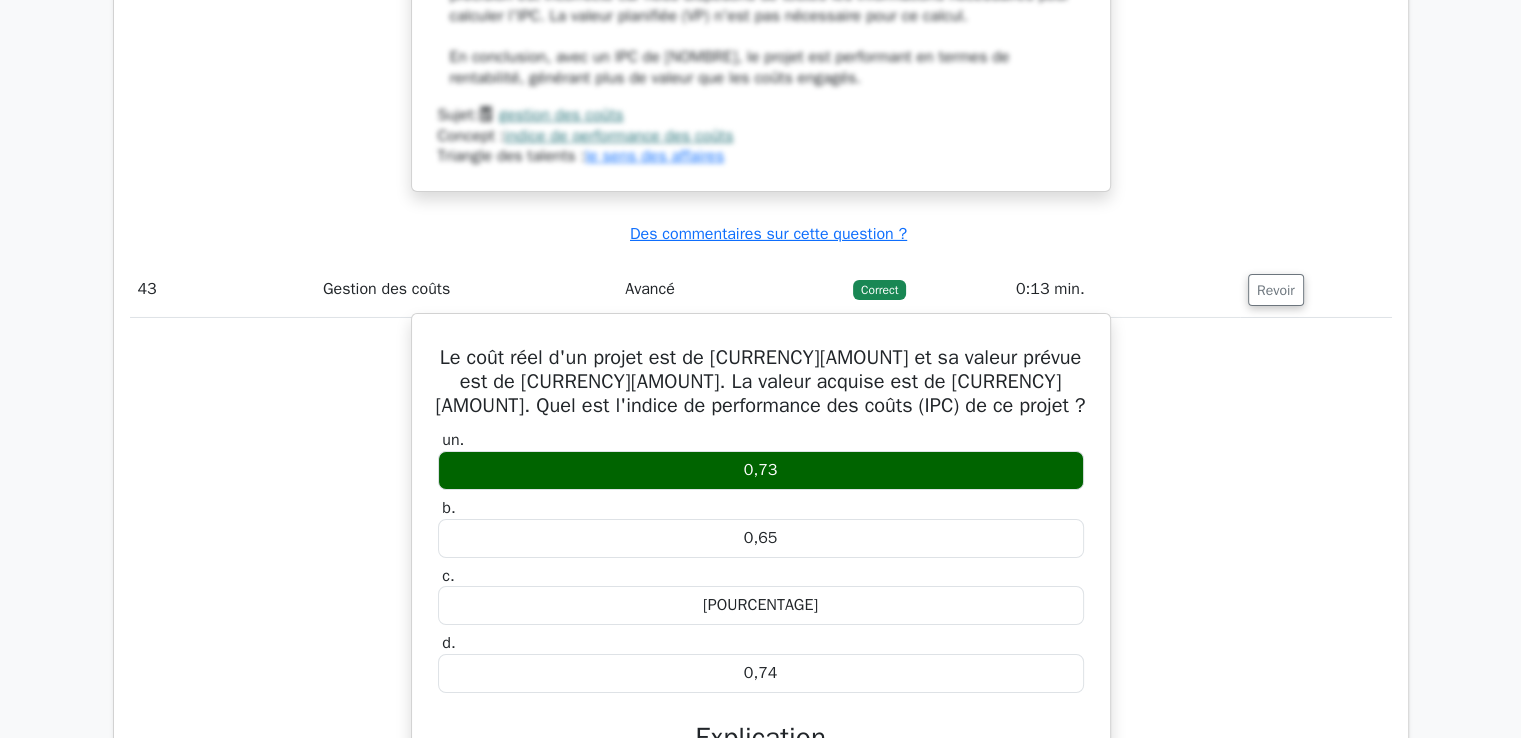 drag, startPoint x: 466, startPoint y: 168, endPoint x: 838, endPoint y: 484, distance: 488.09836 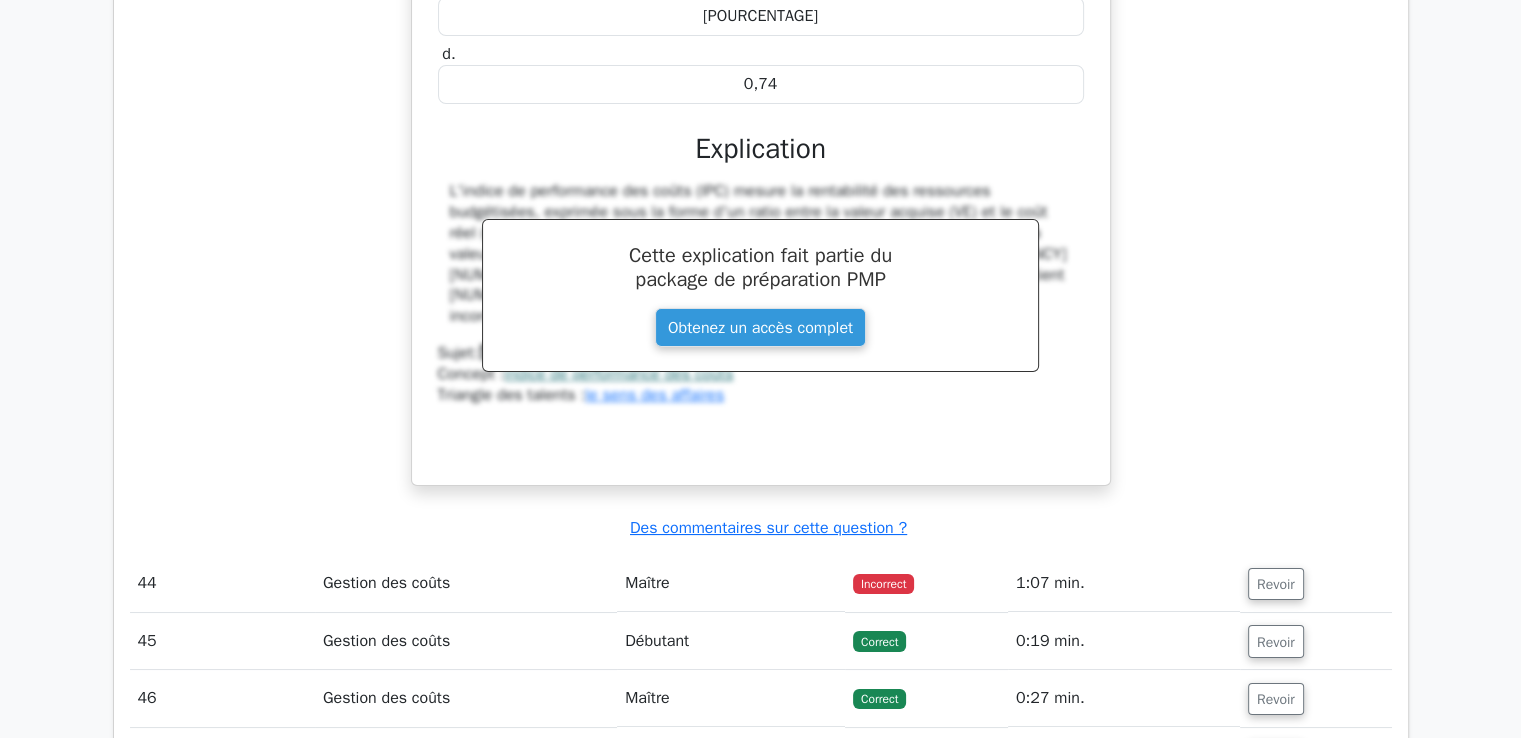 scroll, scrollTop: 45593, scrollLeft: 0, axis: vertical 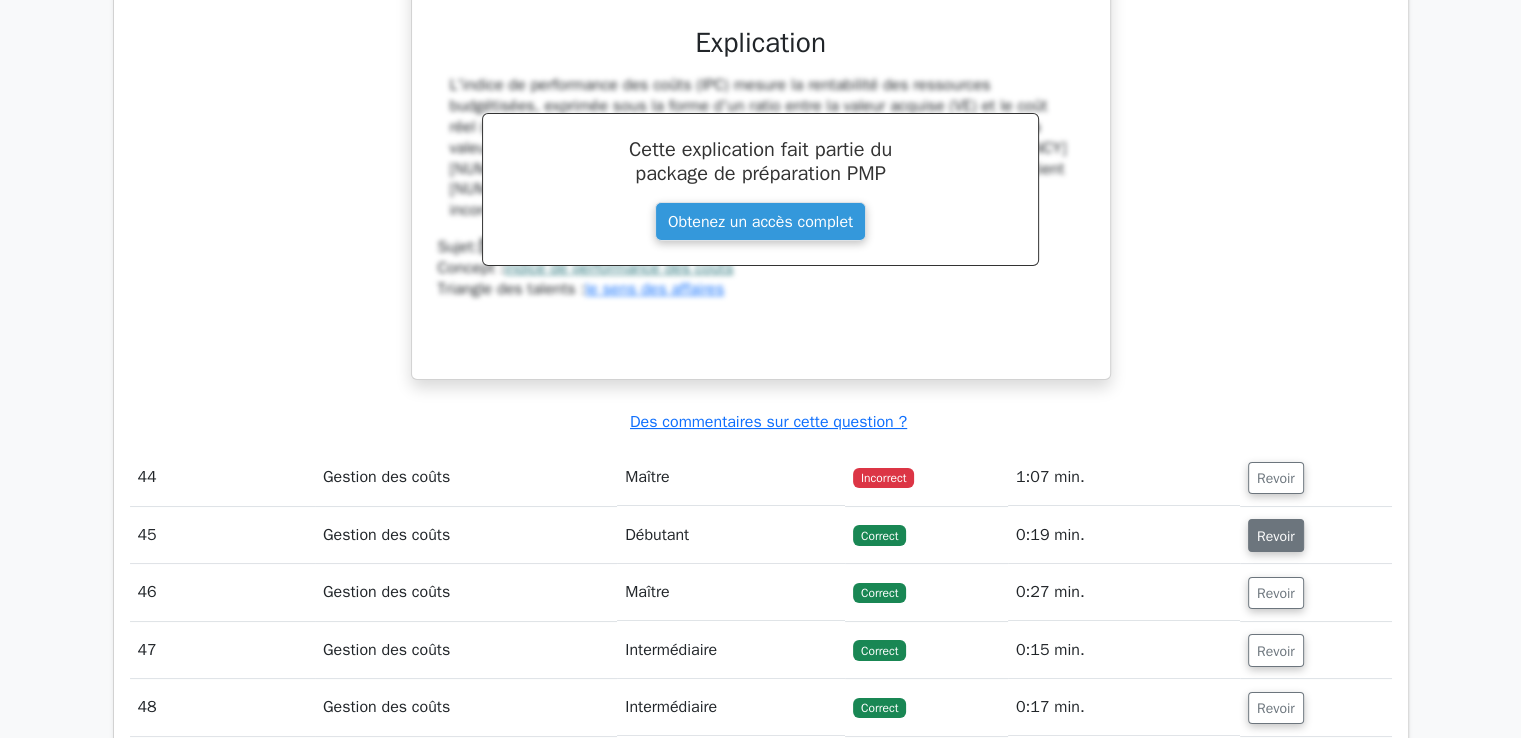 click on "Revoir" at bounding box center (1276, 536) 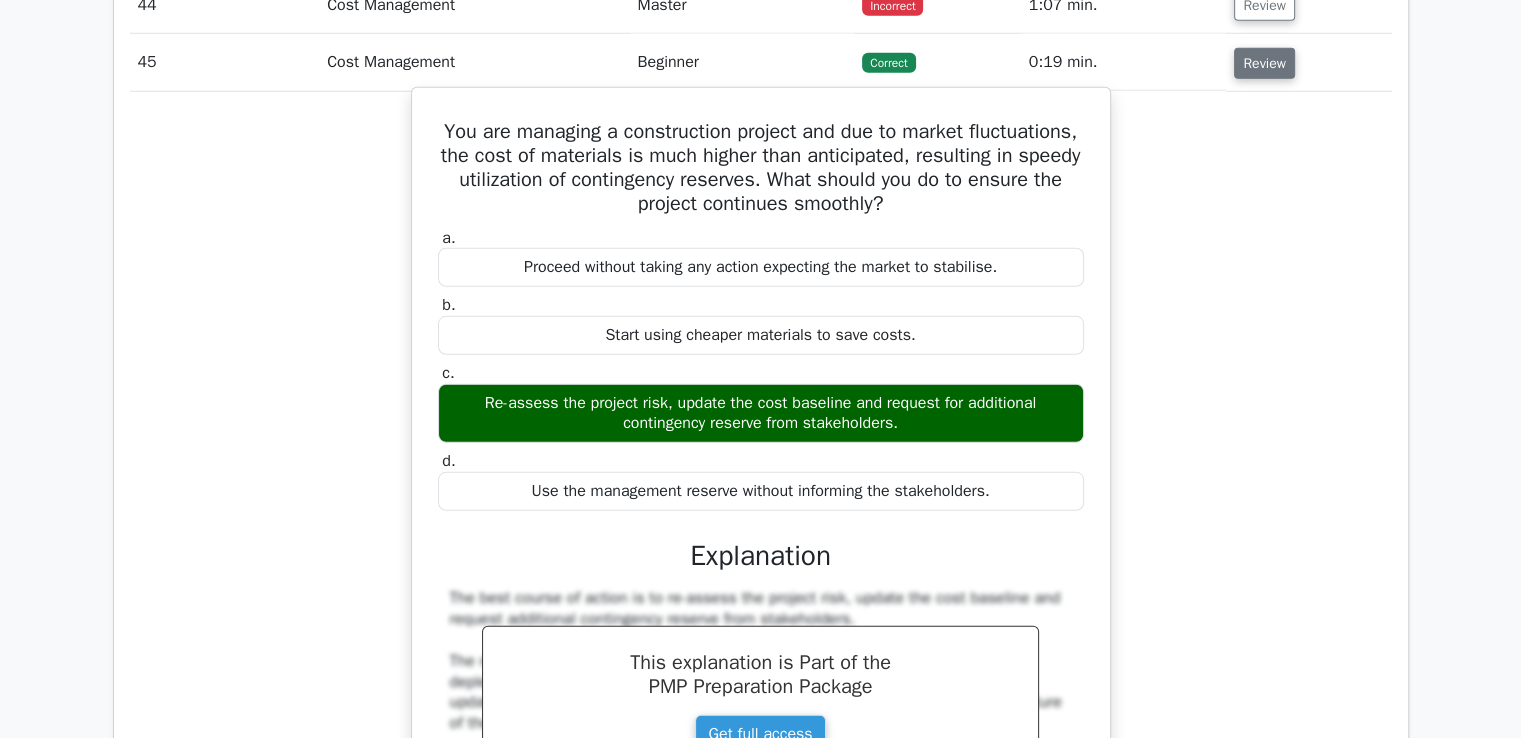 scroll, scrollTop: 43743, scrollLeft: 0, axis: vertical 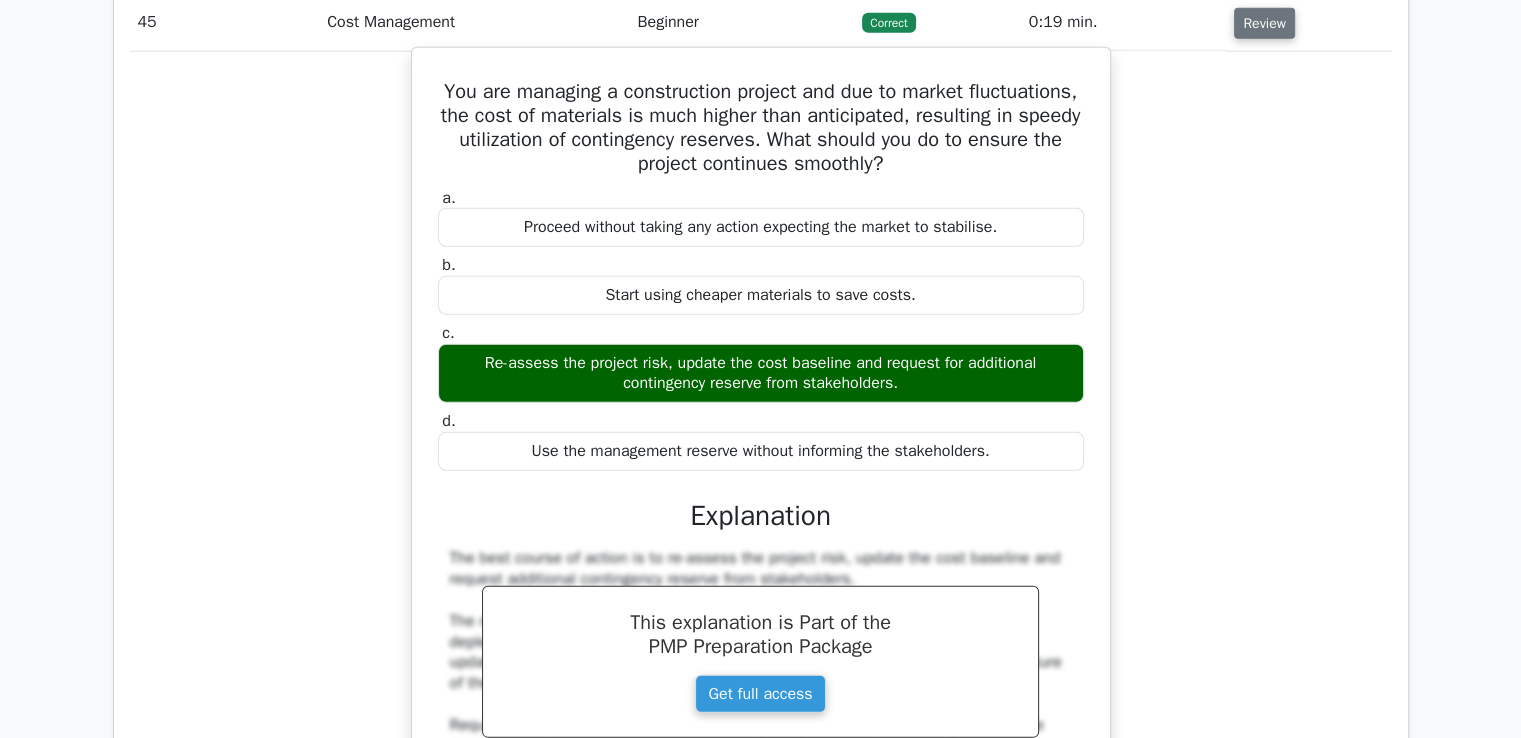 drag, startPoint x: 491, startPoint y: 107, endPoint x: 1015, endPoint y: 455, distance: 629.031 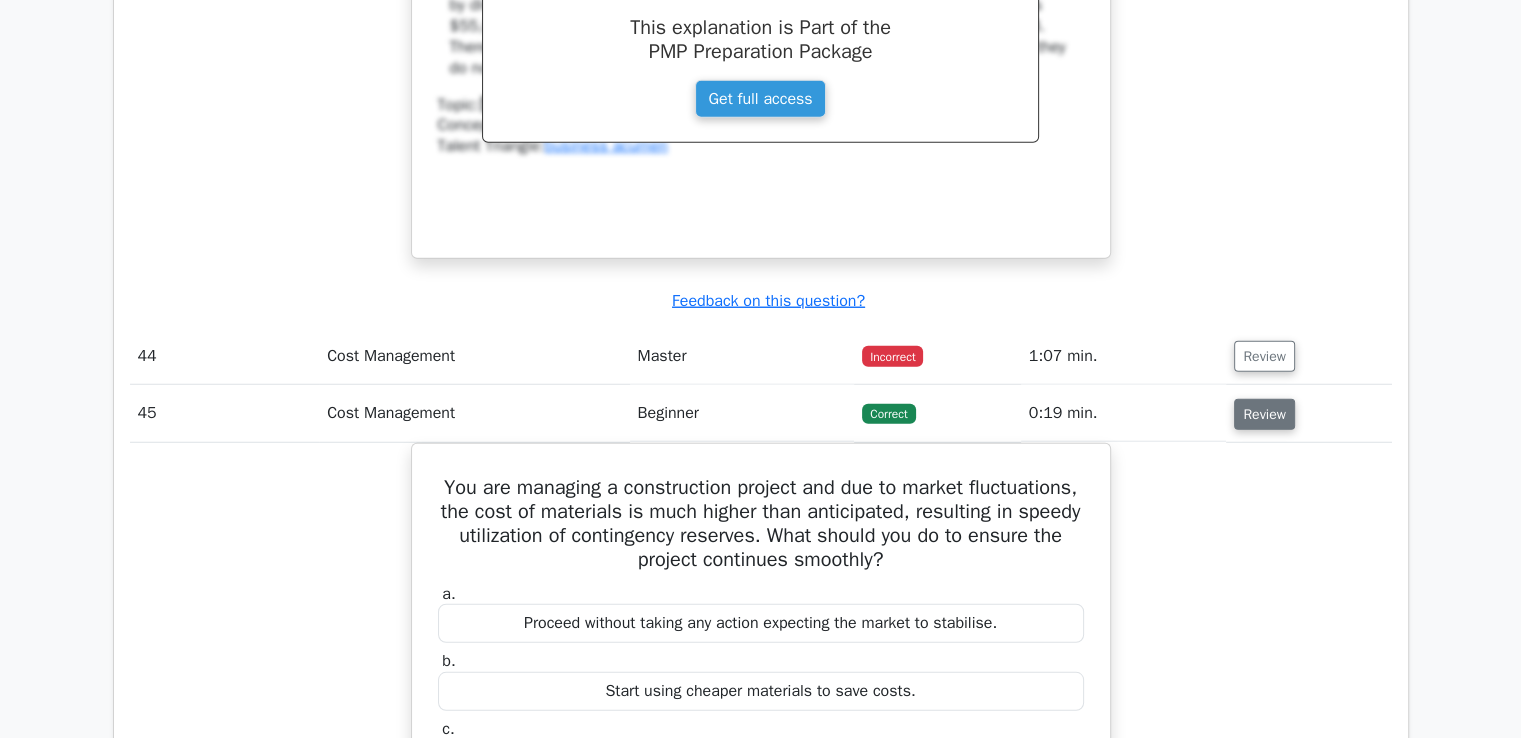 scroll, scrollTop: 43343, scrollLeft: 0, axis: vertical 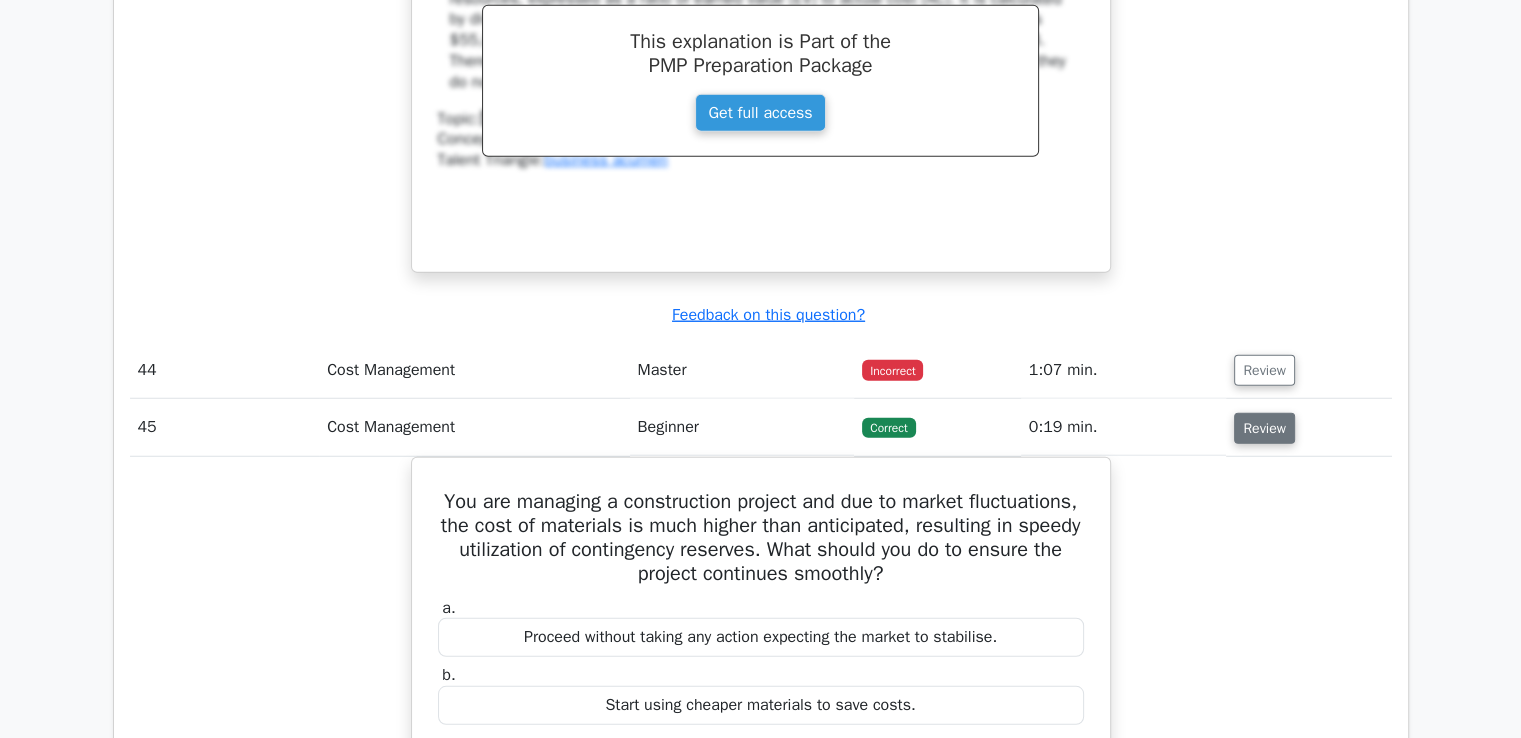 click on "Review" at bounding box center (1264, 428) 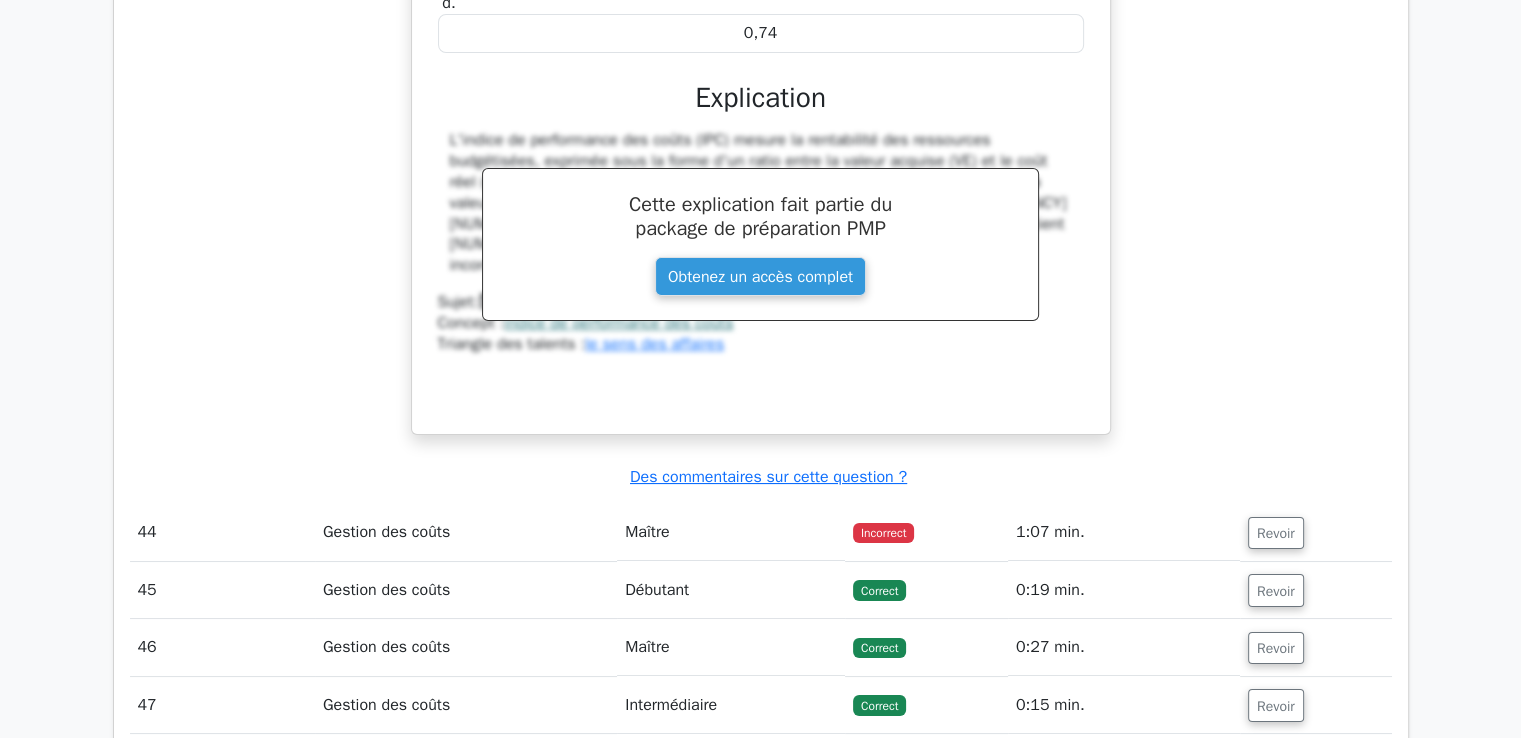 scroll, scrollTop: 45643, scrollLeft: 0, axis: vertical 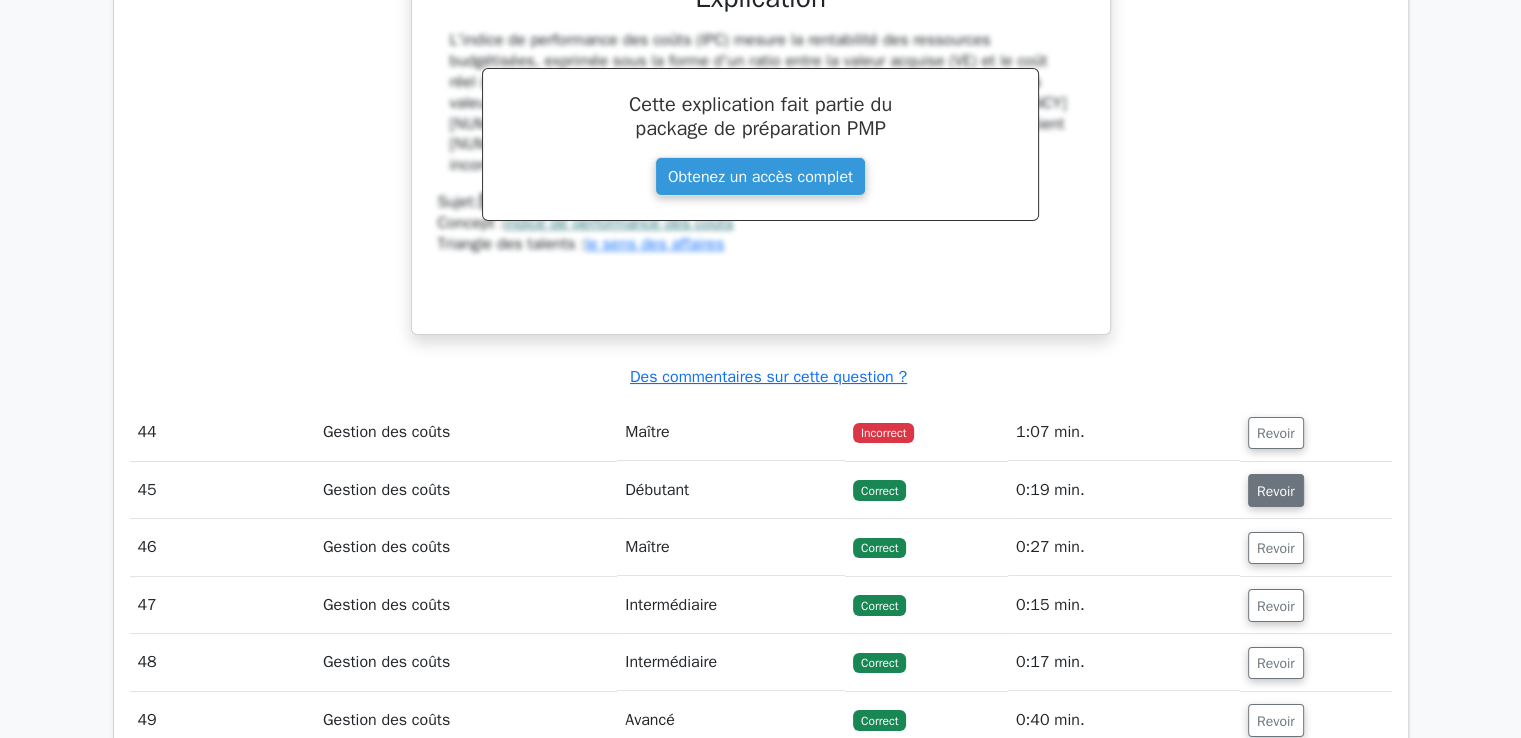 click on "Revoir" at bounding box center [1276, 491] 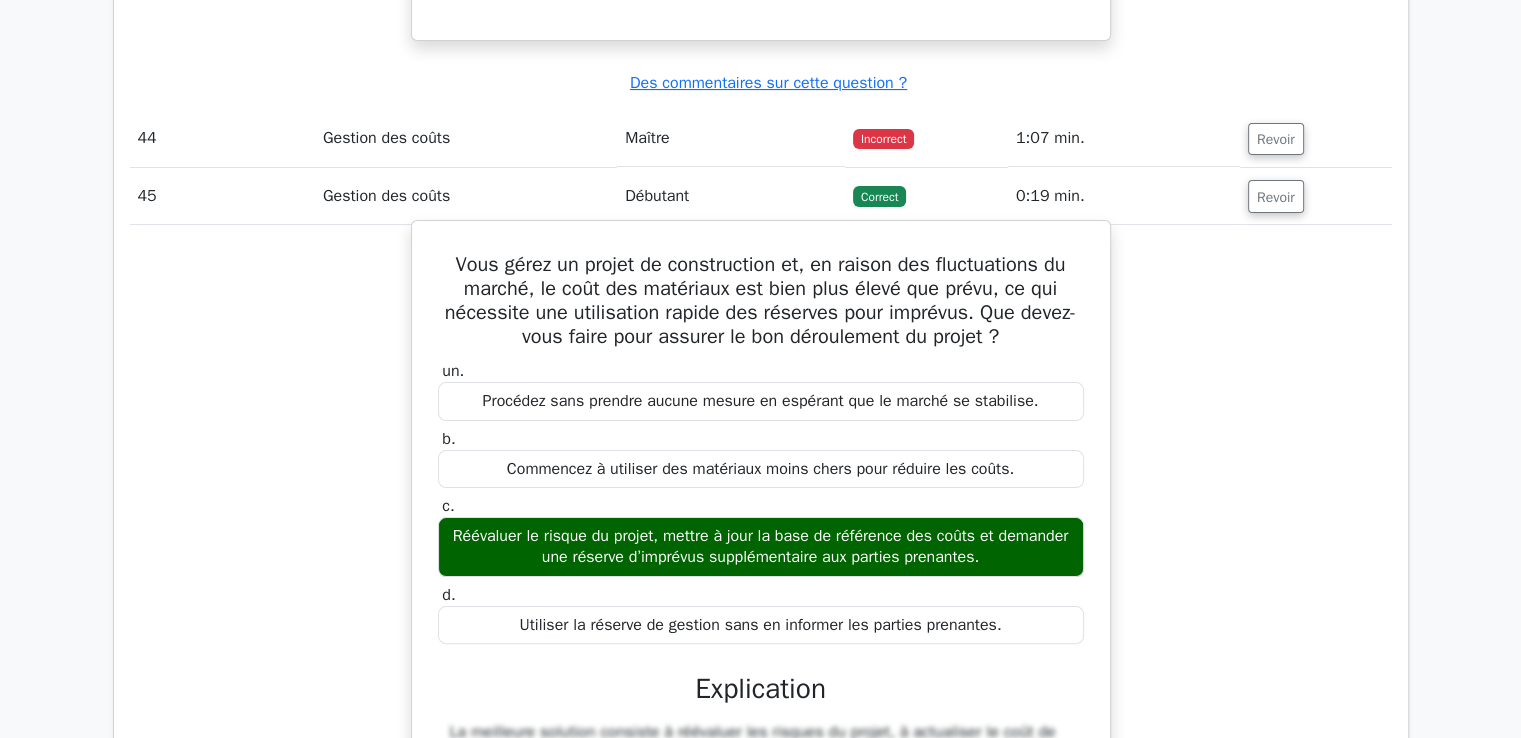 scroll, scrollTop: 45943, scrollLeft: 0, axis: vertical 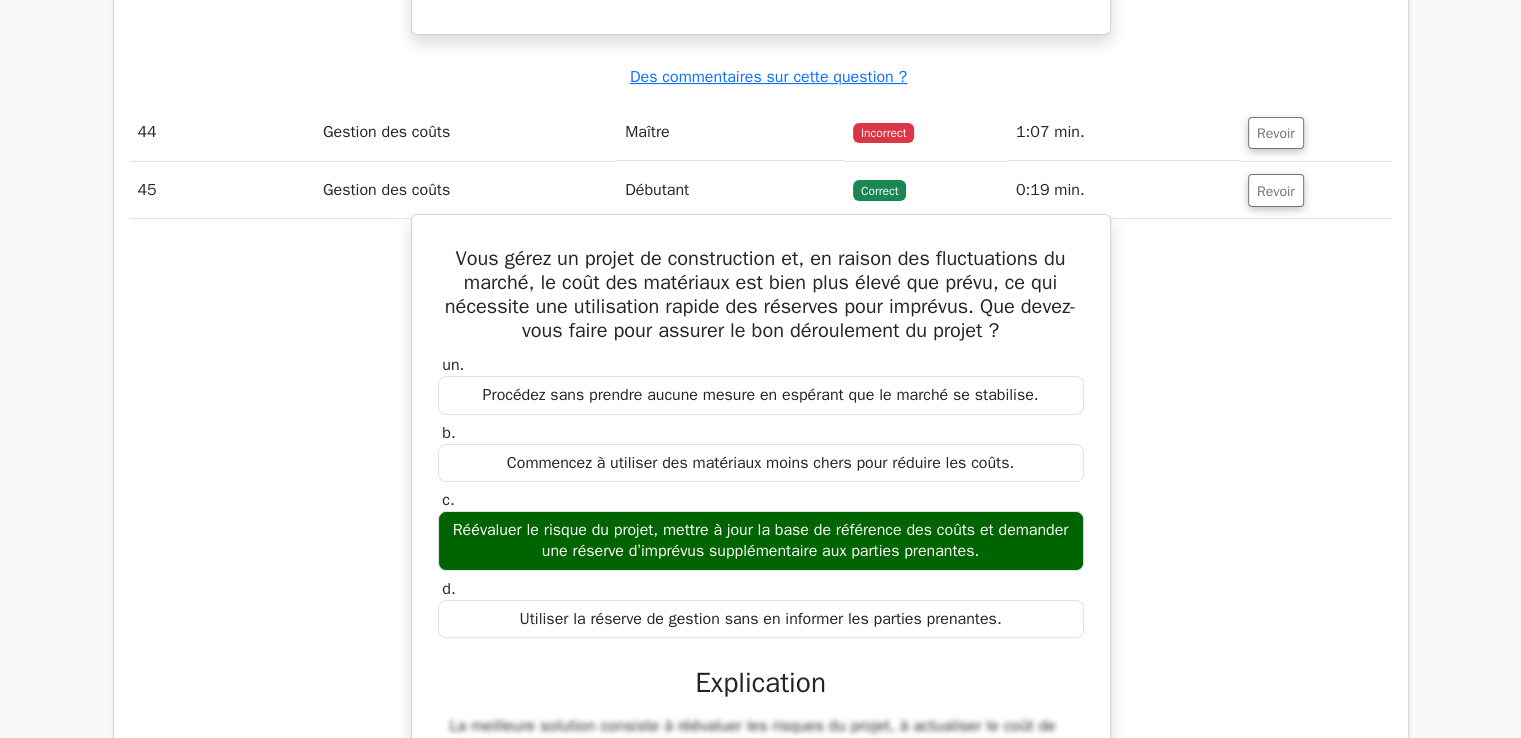 drag, startPoint x: 448, startPoint y: 58, endPoint x: 1069, endPoint y: 419, distance: 718.30493 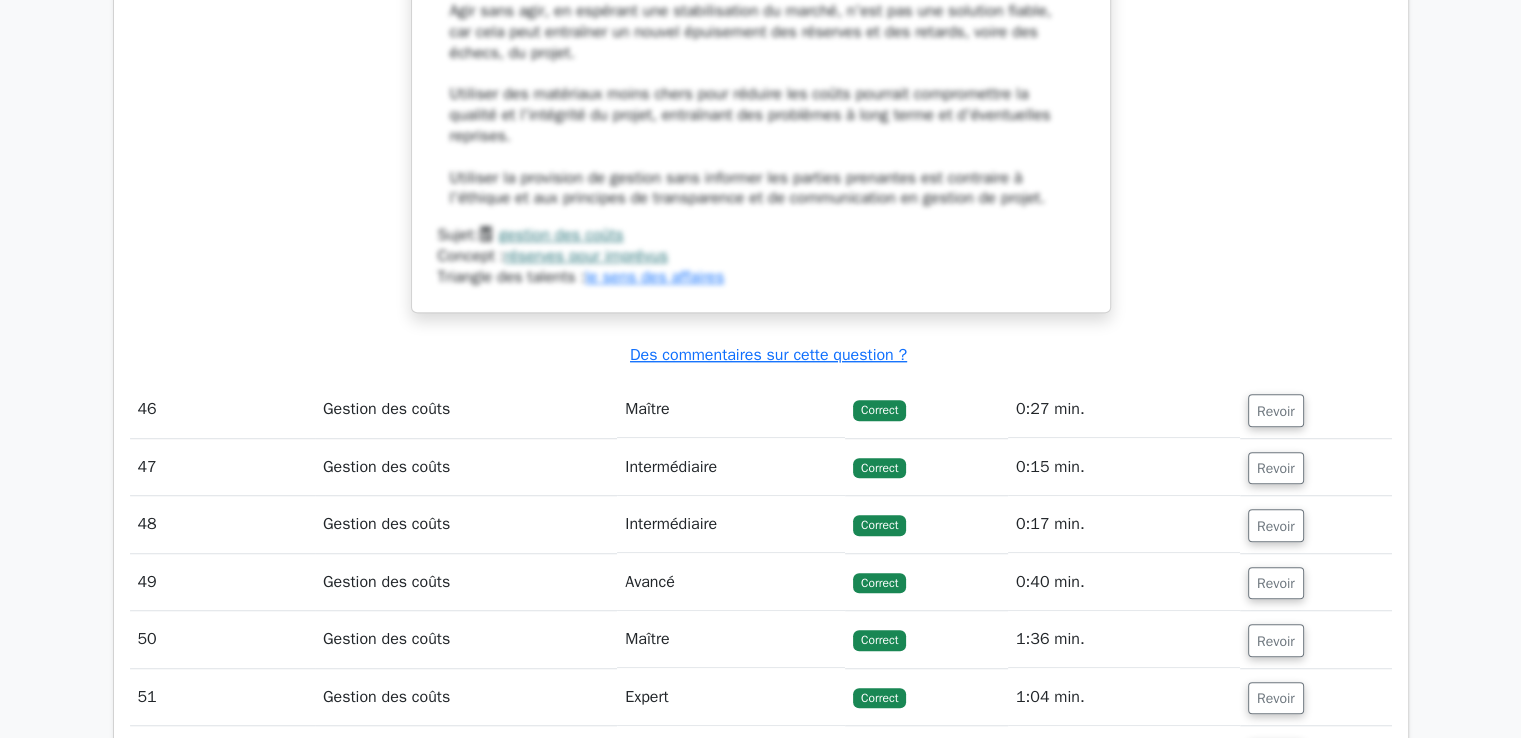 scroll, scrollTop: 46943, scrollLeft: 0, axis: vertical 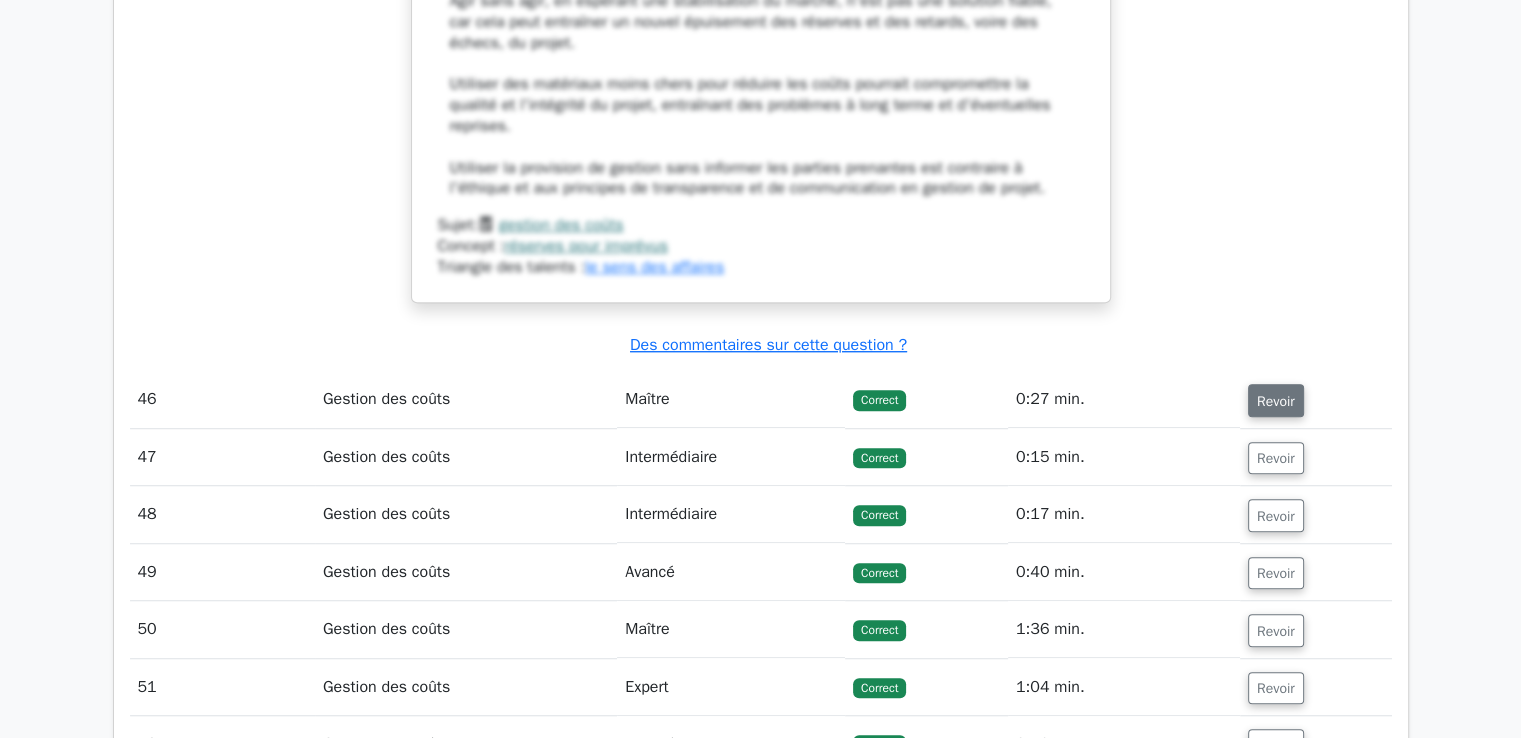 click on "Revoir" at bounding box center [1276, 400] 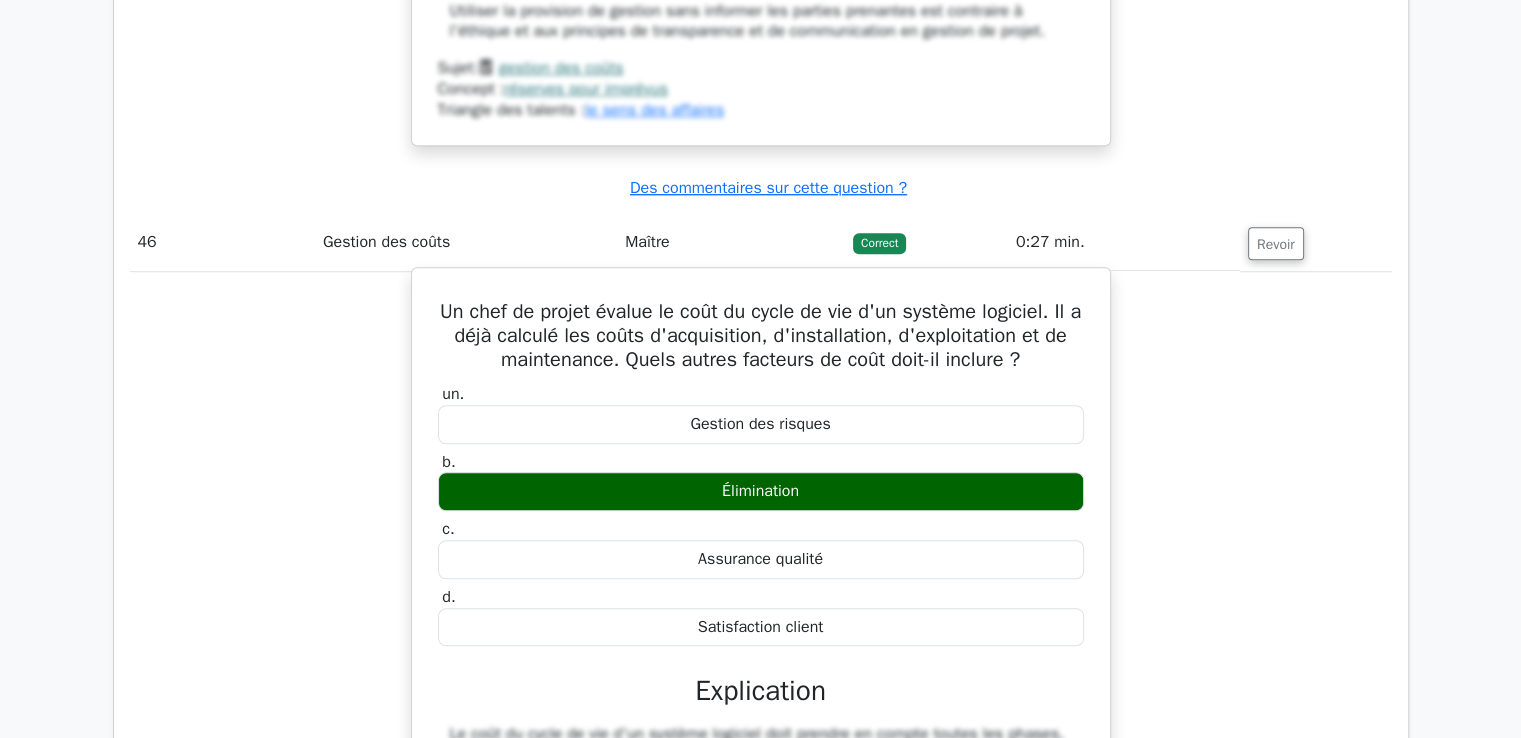 scroll, scrollTop: 47143, scrollLeft: 0, axis: vertical 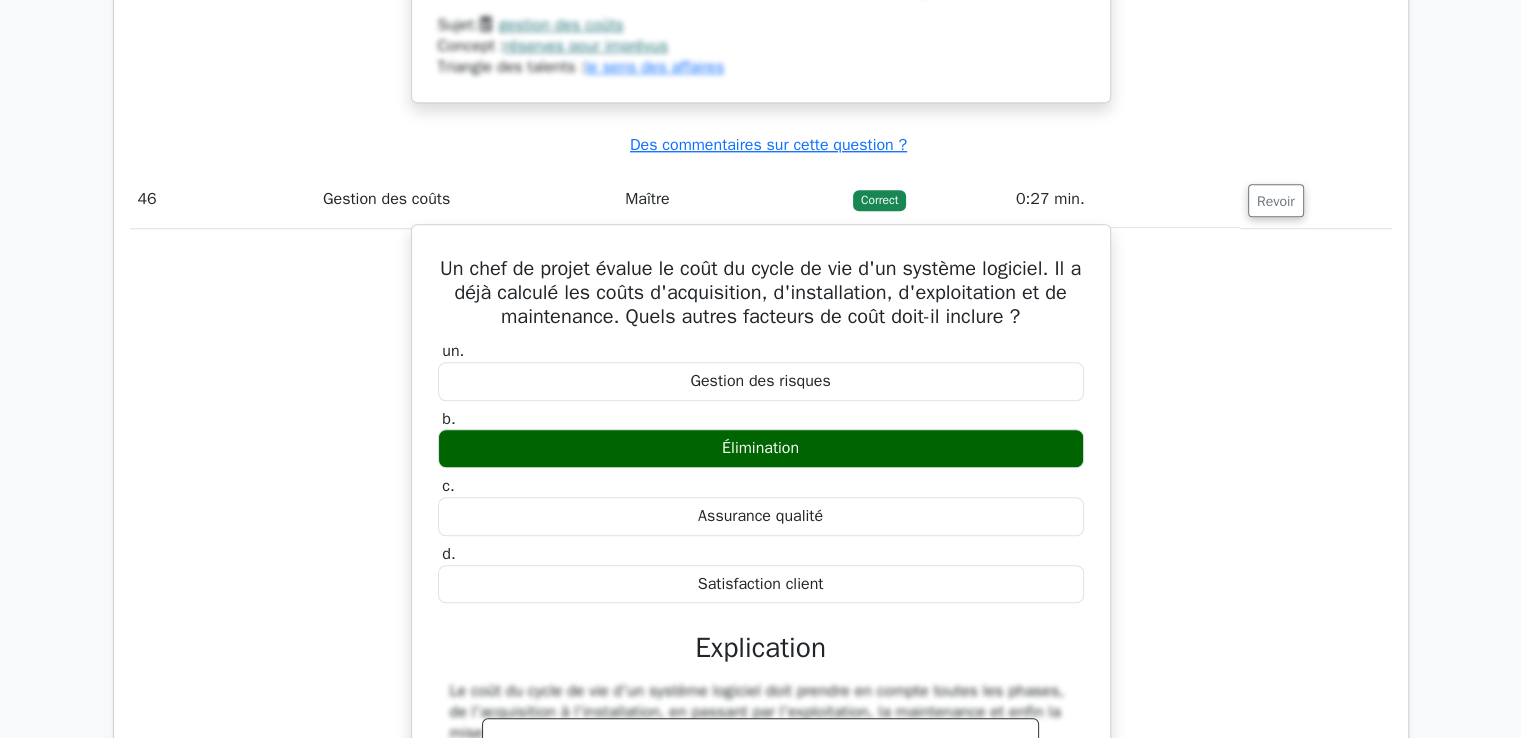drag, startPoint x: 440, startPoint y: 49, endPoint x: 823, endPoint y: 364, distance: 495.89716 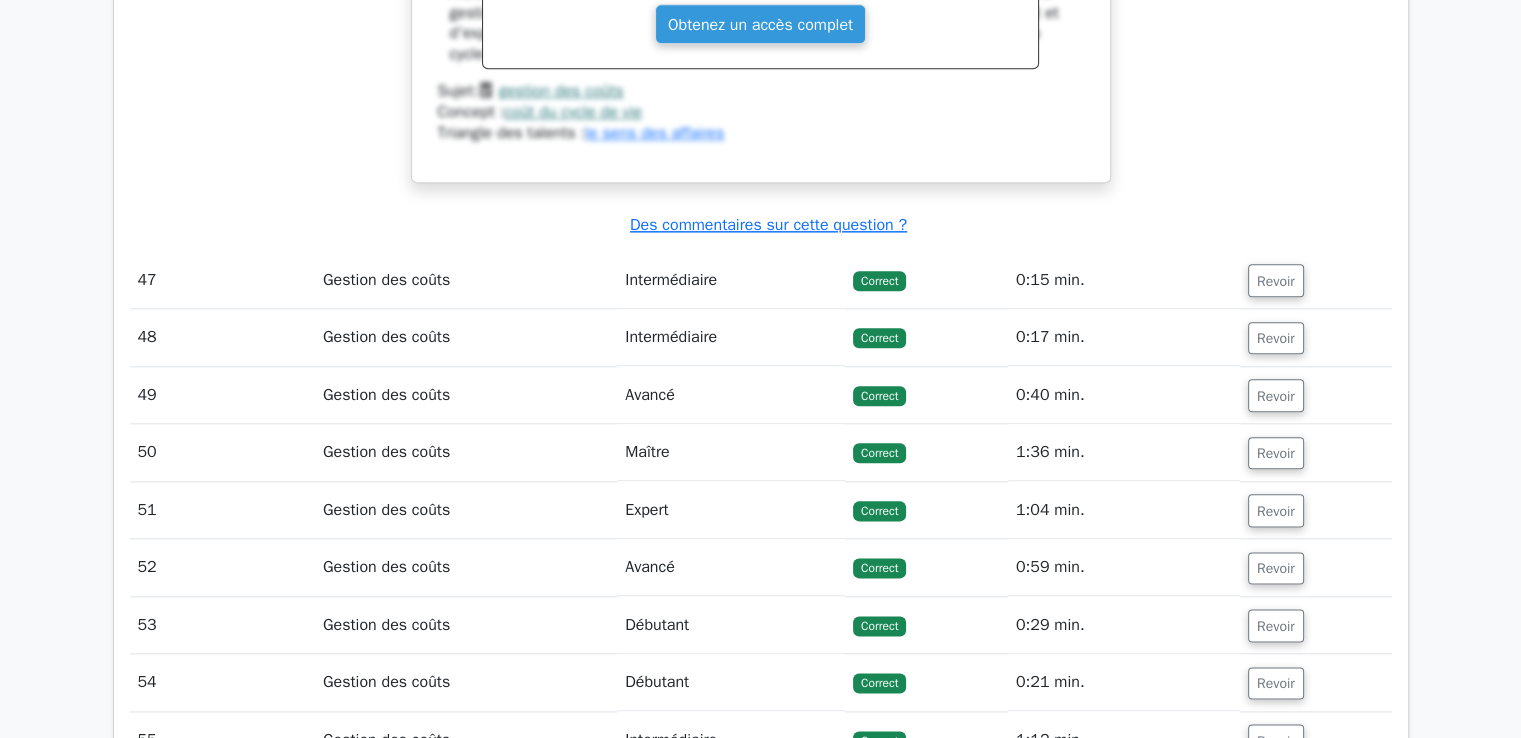 scroll, scrollTop: 47843, scrollLeft: 0, axis: vertical 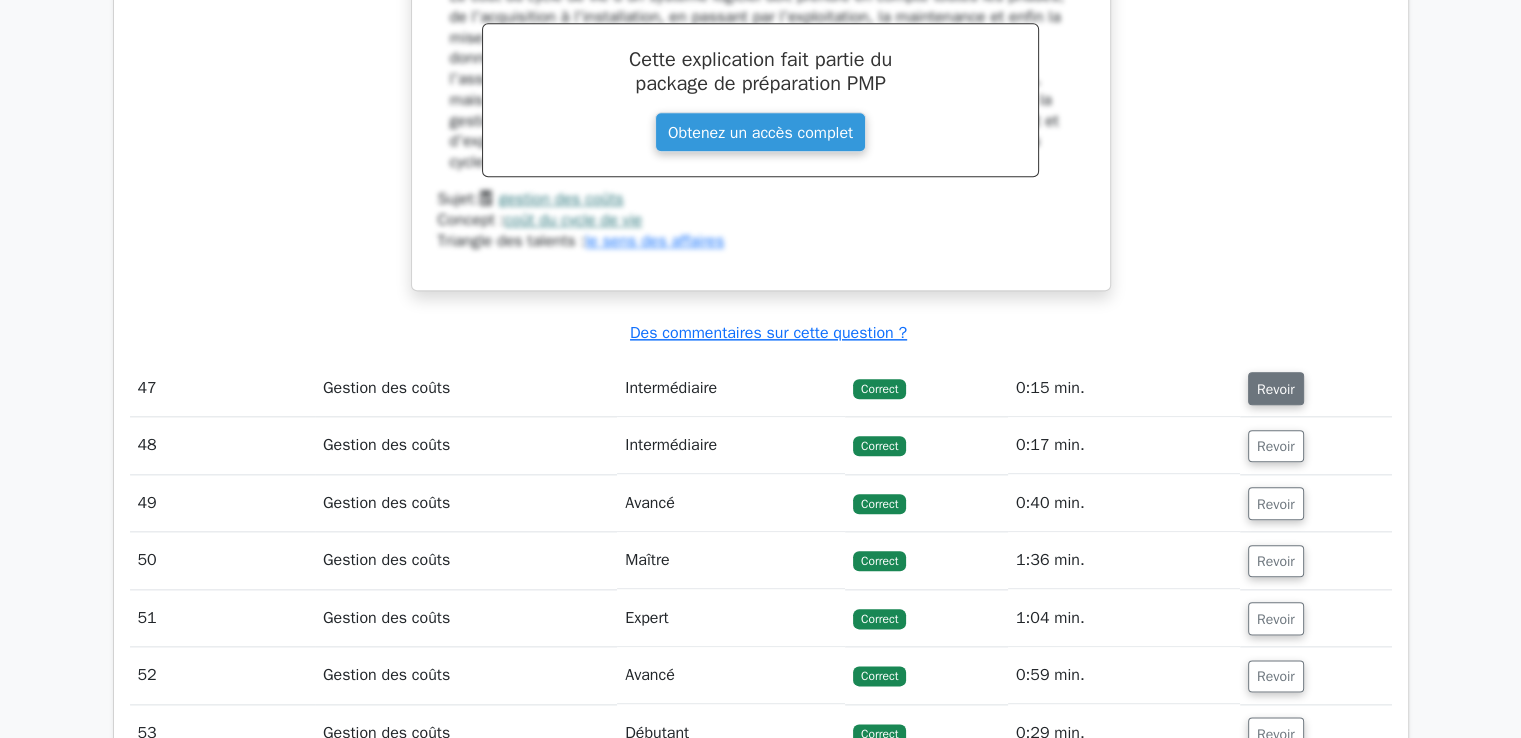 click on "Revoir" at bounding box center [1276, 389] 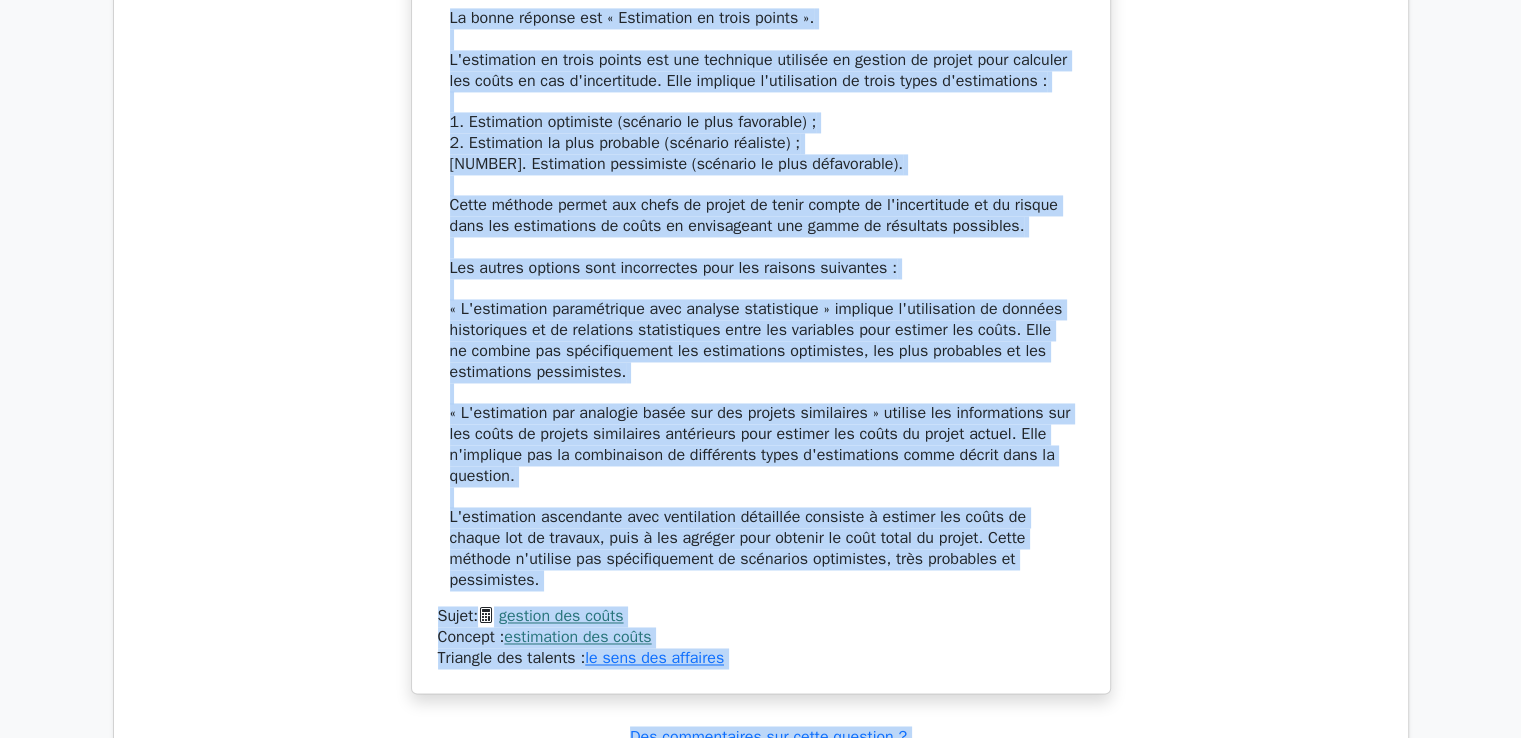 scroll, scrollTop: 48878, scrollLeft: 0, axis: vertical 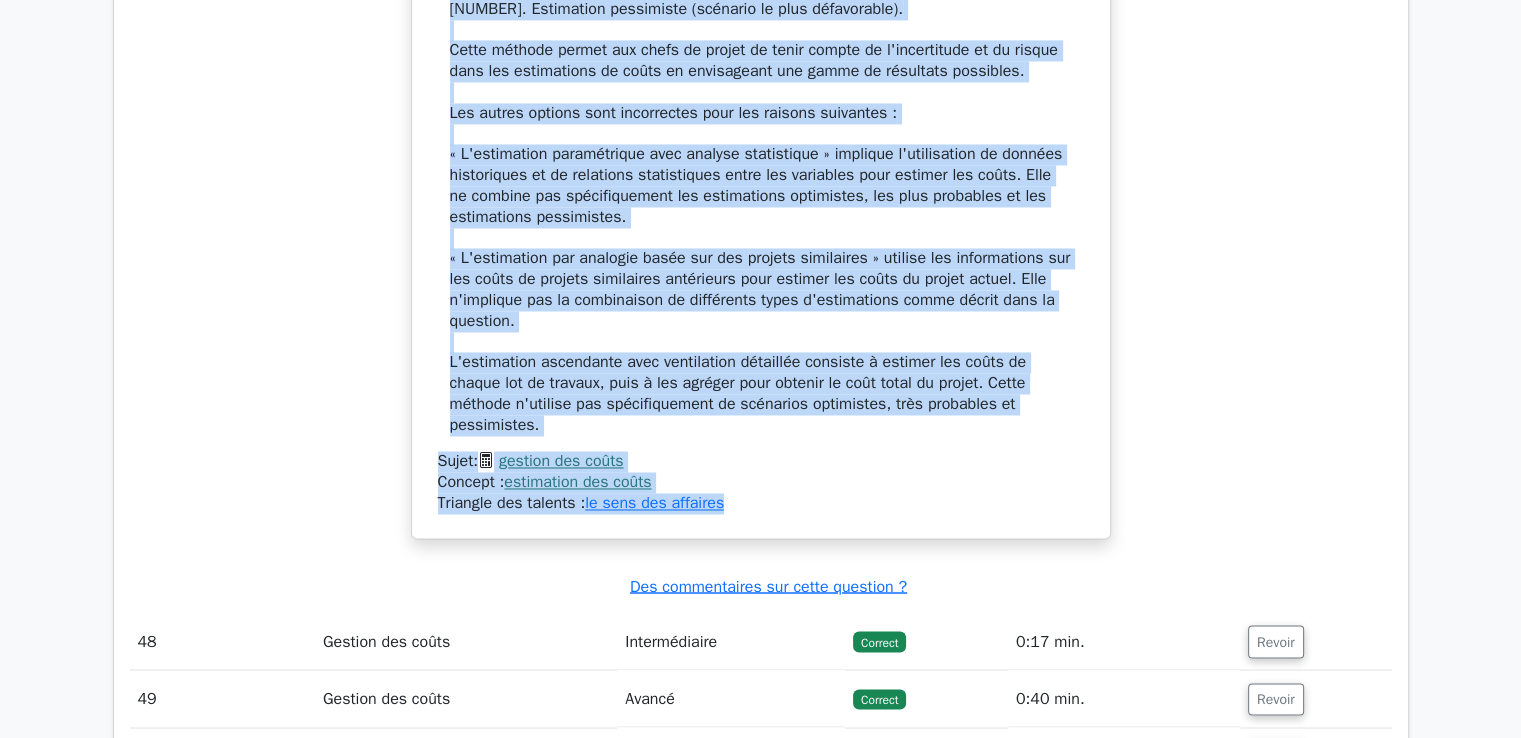 drag, startPoint x: 448, startPoint y: 237, endPoint x: 751, endPoint y: 284, distance: 306.62354 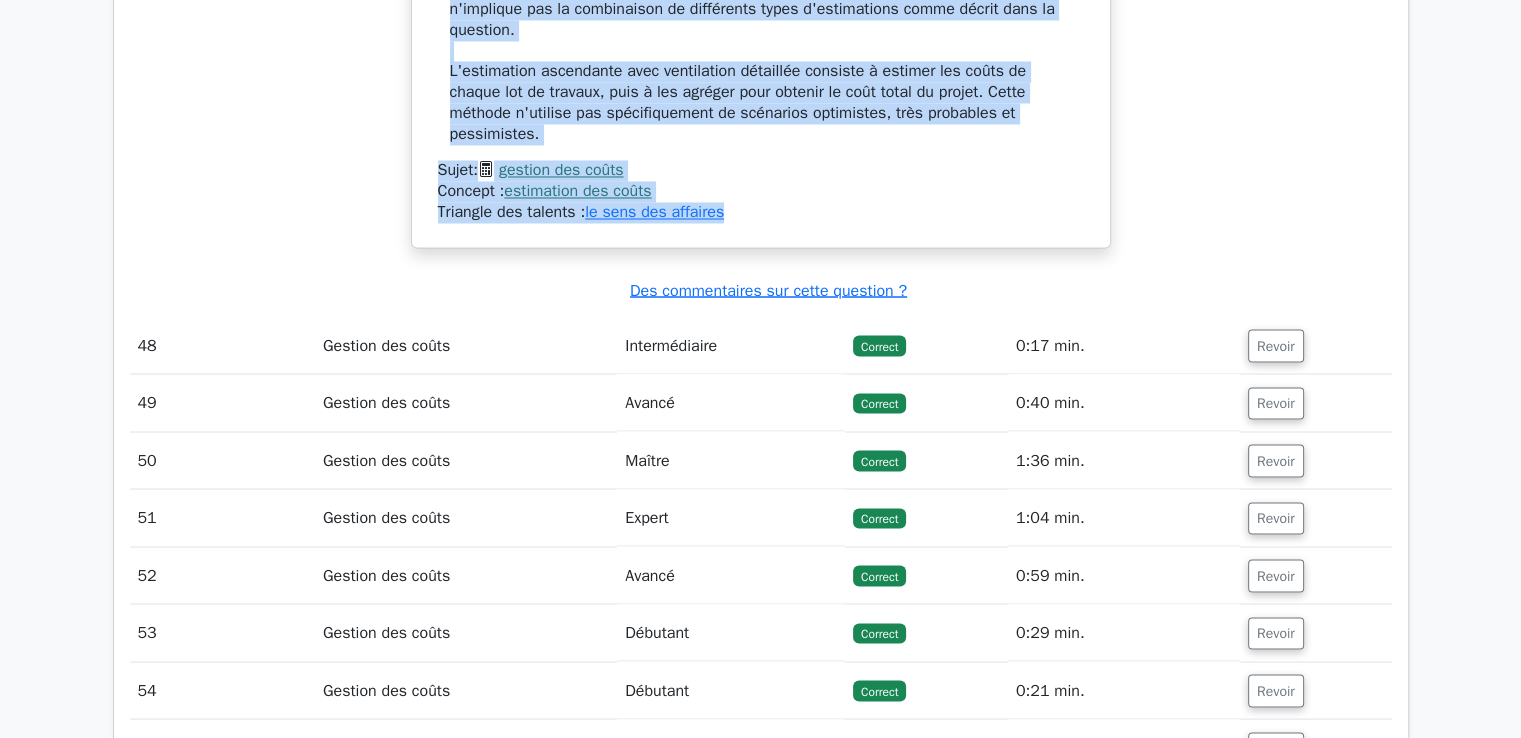 scroll, scrollTop: 49178, scrollLeft: 0, axis: vertical 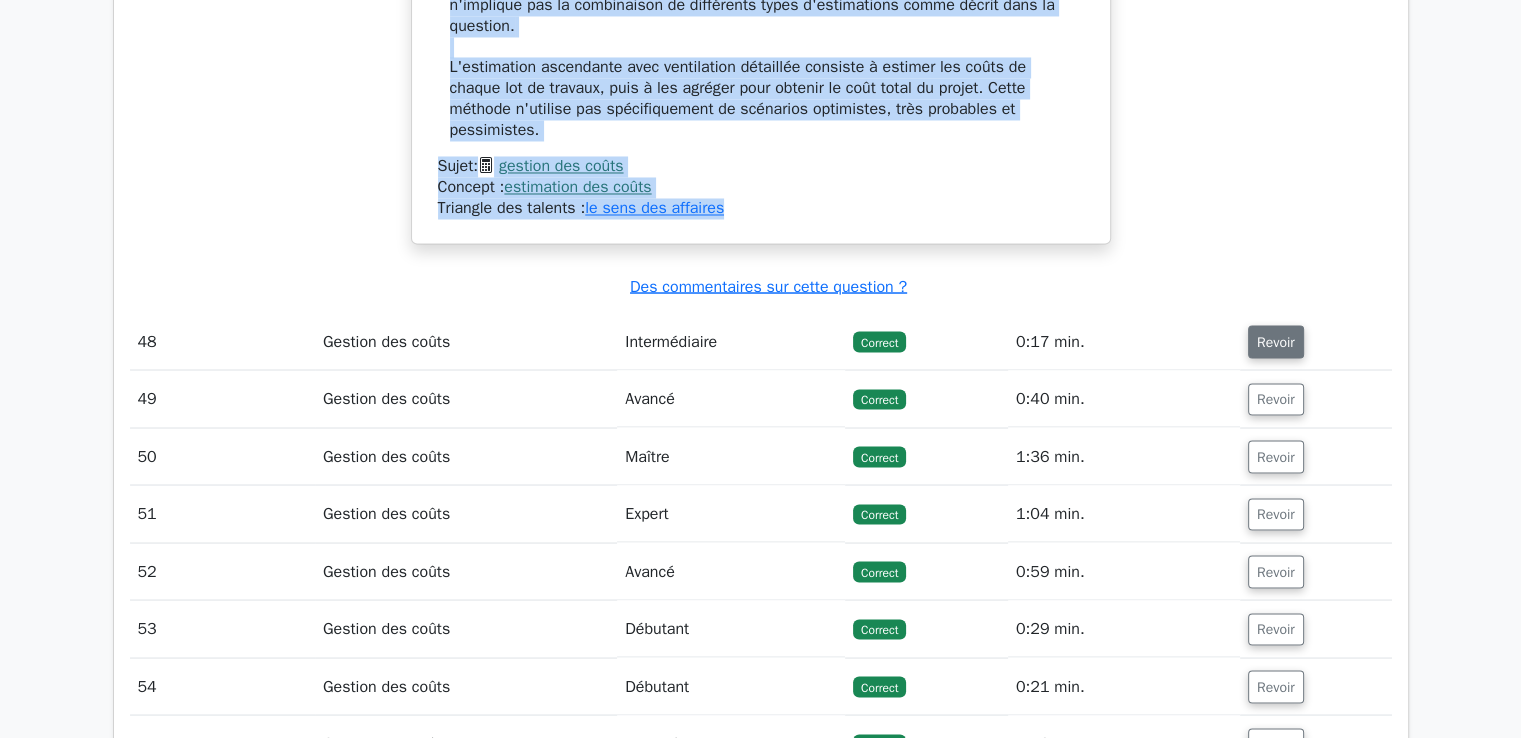click on "Revoir" at bounding box center (1276, 342) 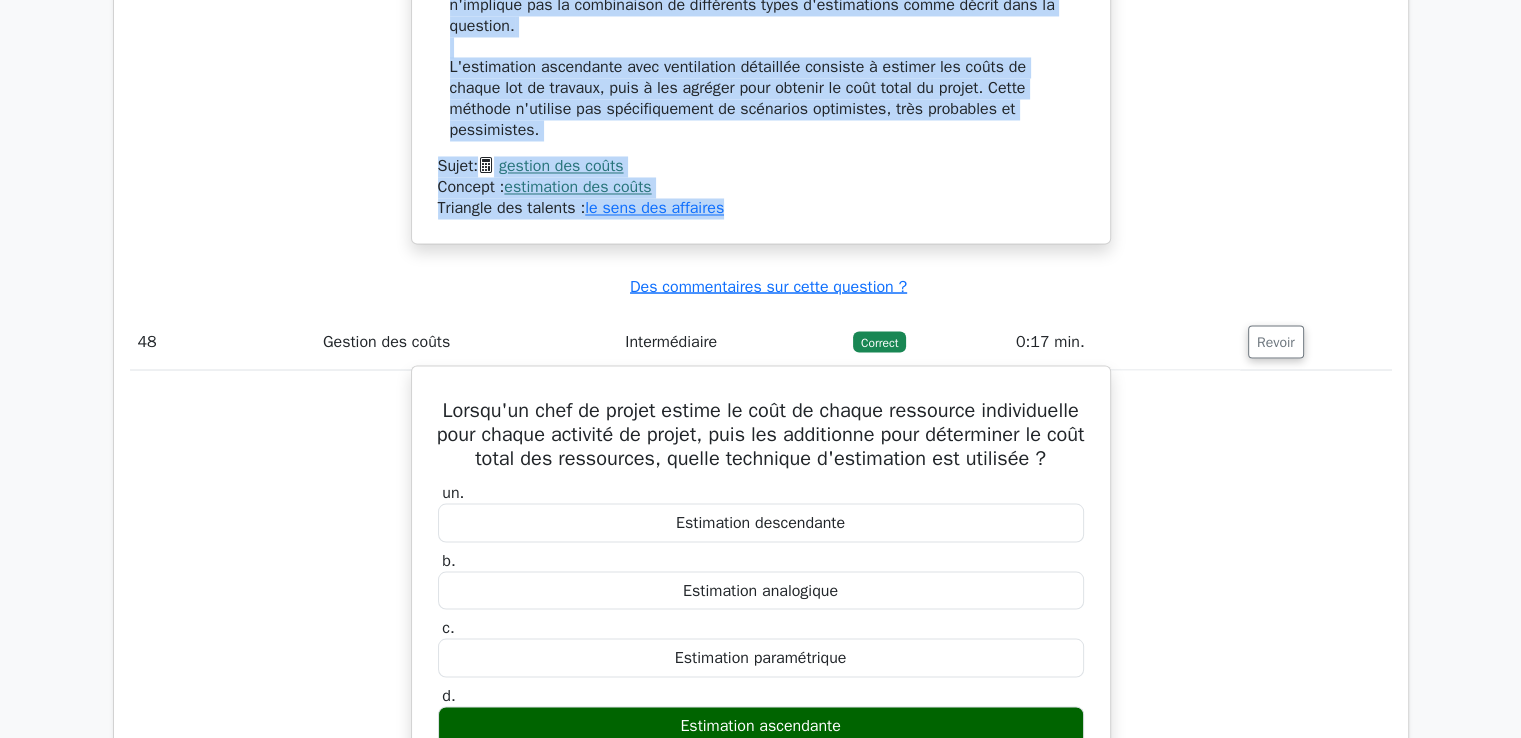 drag, startPoint x: 489, startPoint y: 189, endPoint x: 878, endPoint y: 519, distance: 510.11862 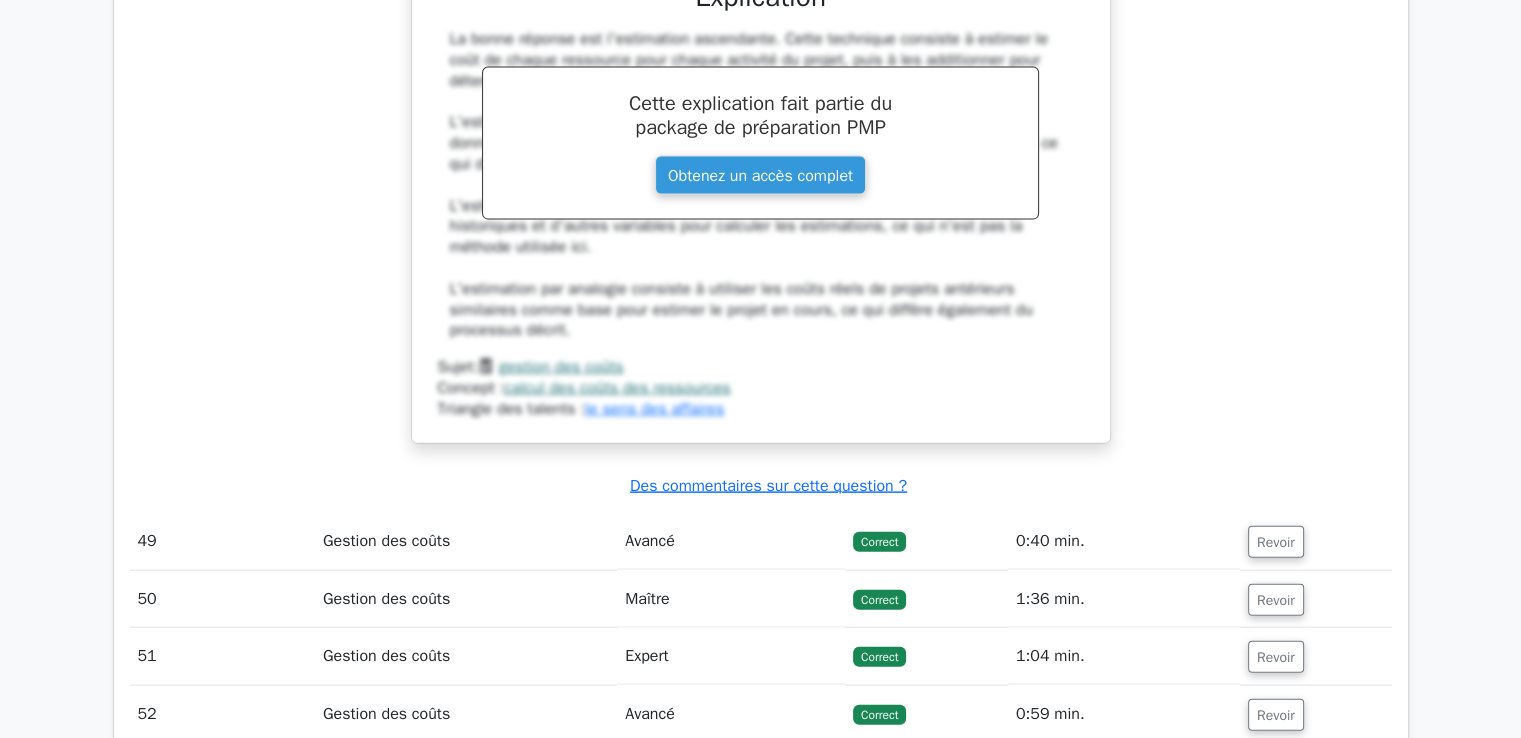 scroll, scrollTop: 49978, scrollLeft: 0, axis: vertical 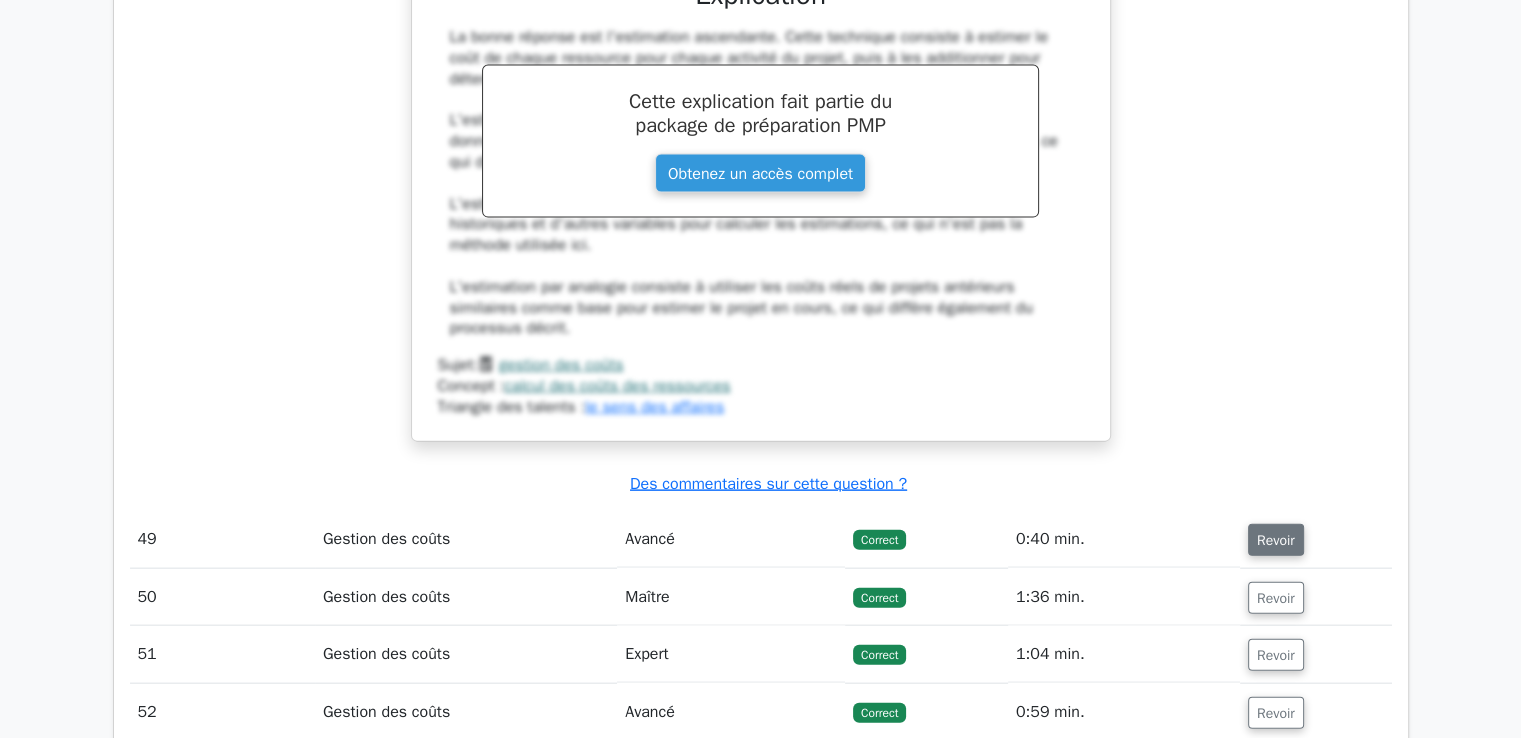 click on "Revoir" at bounding box center [1276, 540] 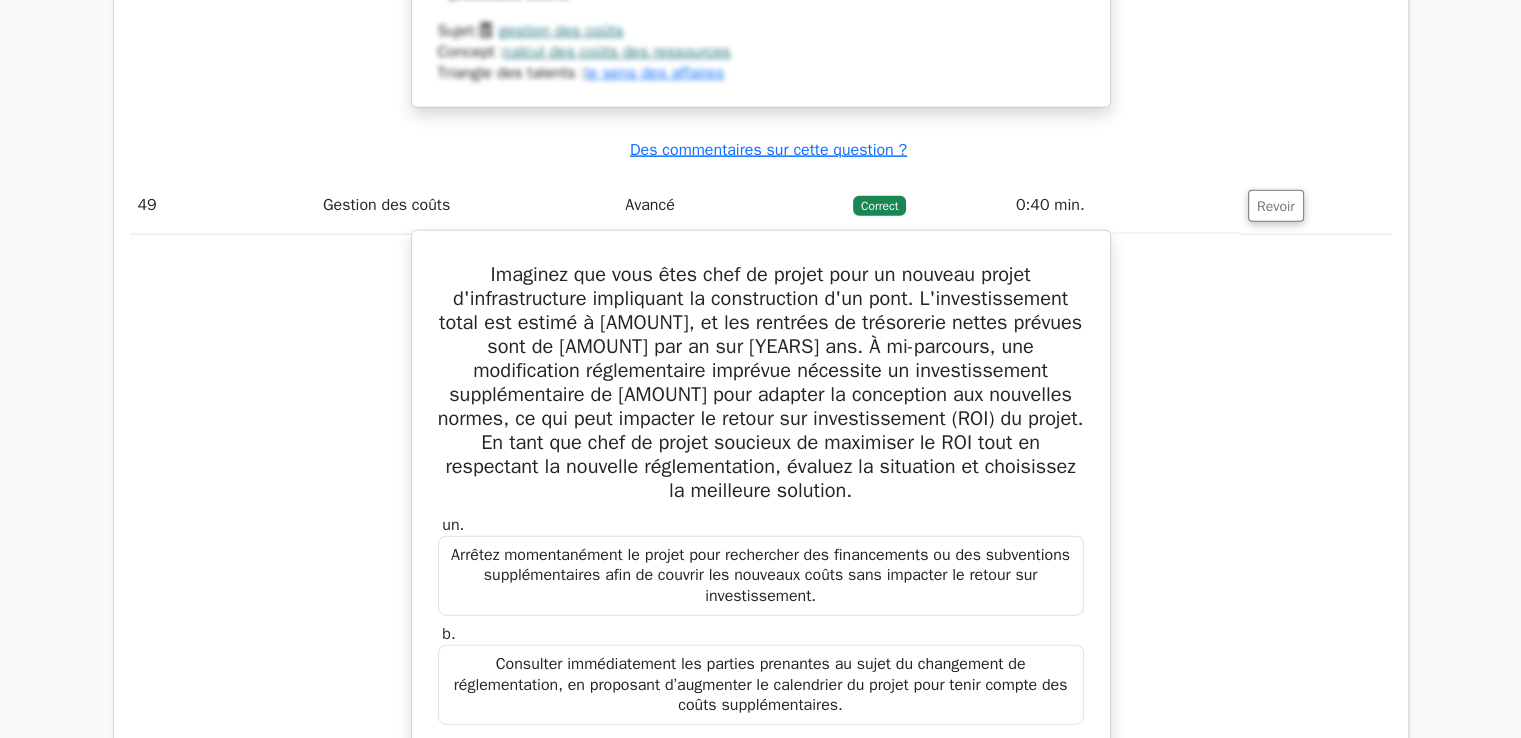 scroll, scrollTop: 50278, scrollLeft: 0, axis: vertical 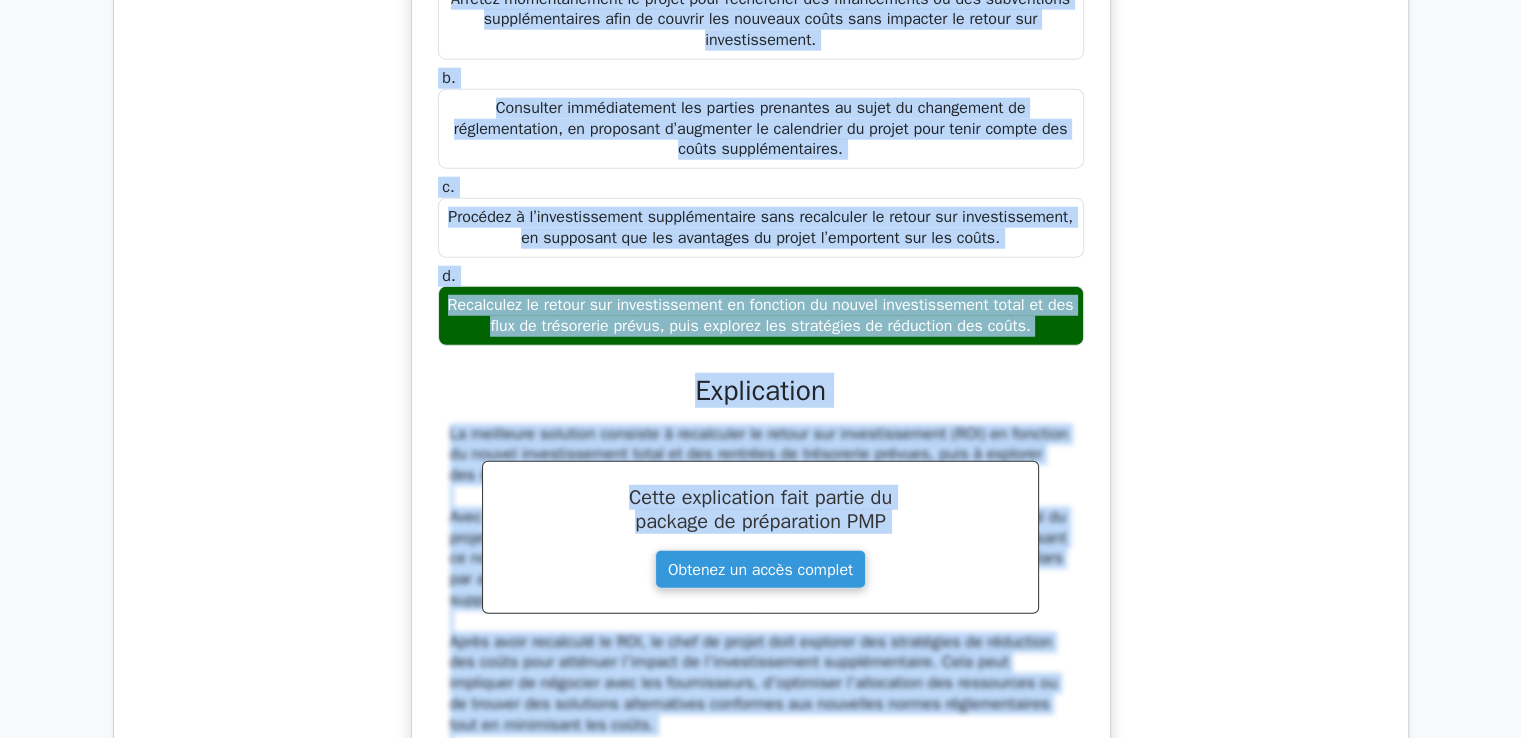 drag, startPoint x: 477, startPoint y: 109, endPoint x: 1079, endPoint y: 142, distance: 602.9038 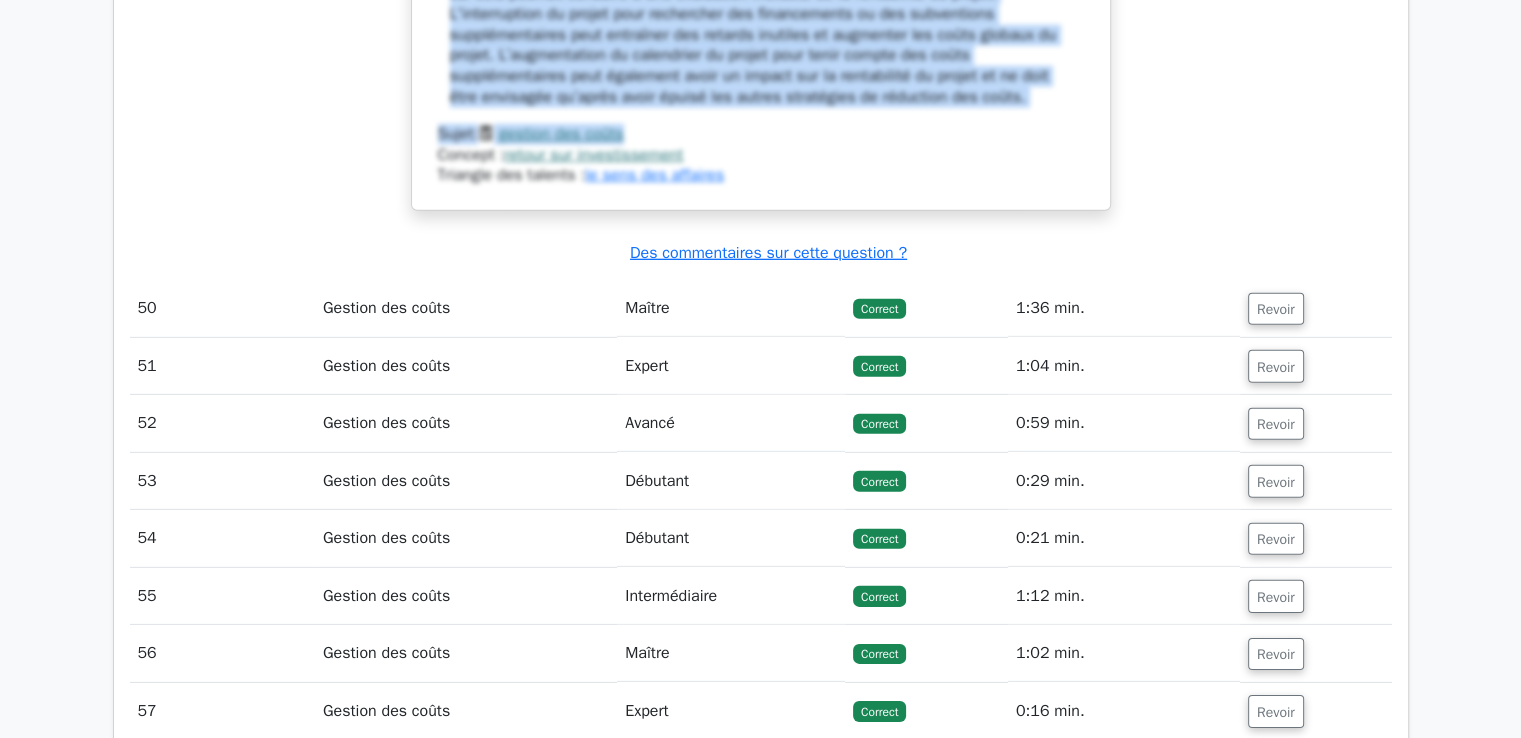 scroll, scrollTop: 51668, scrollLeft: 0, axis: vertical 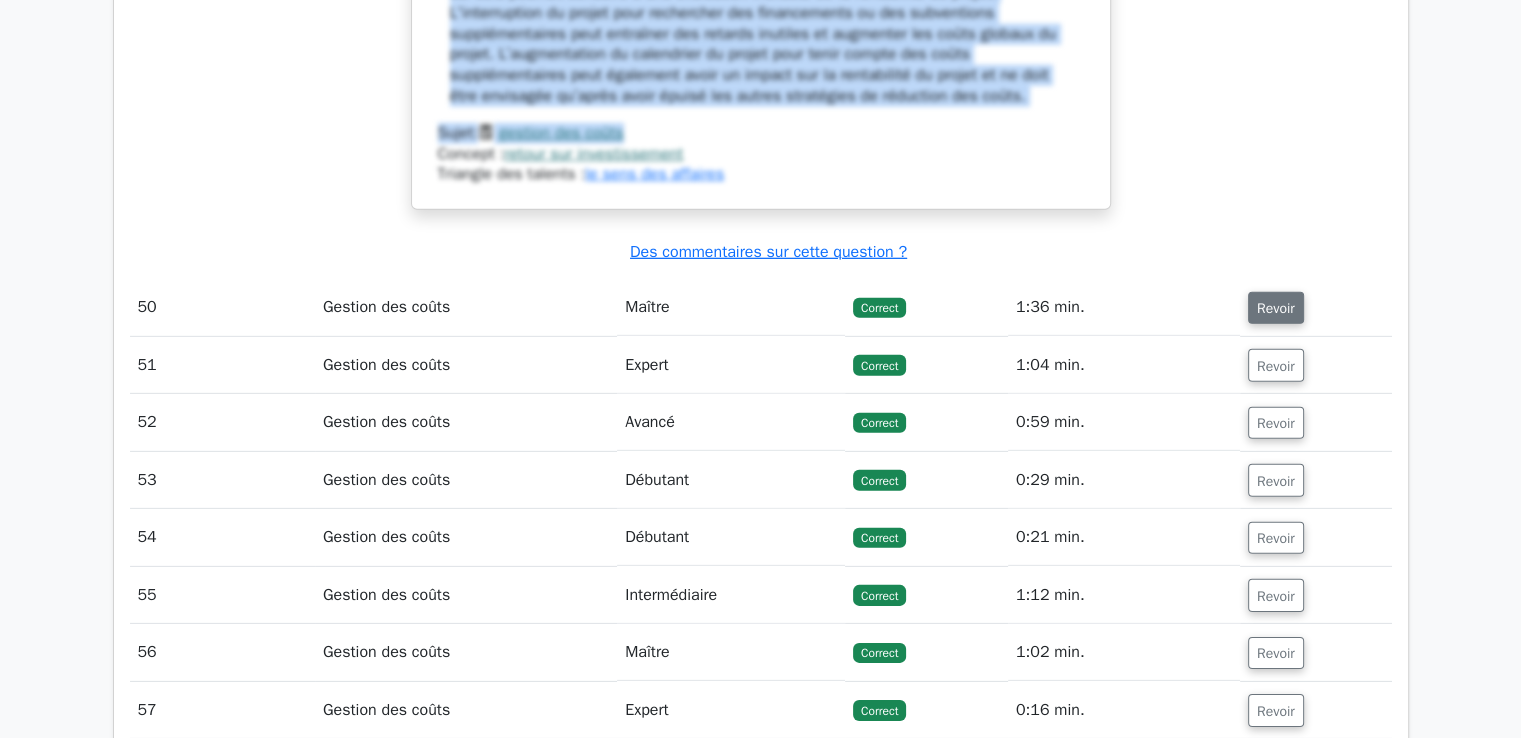 click on "Revoir" at bounding box center [1276, 308] 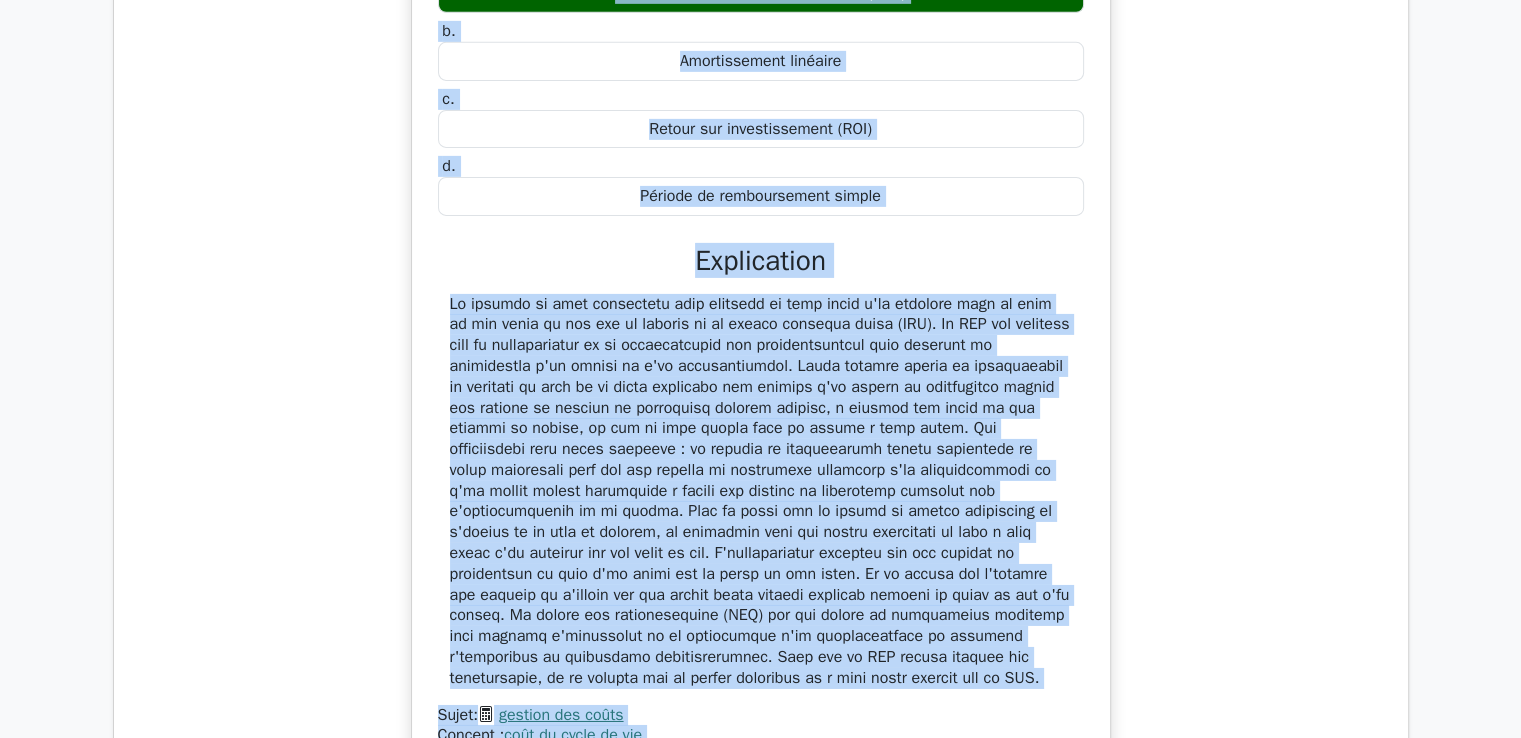 scroll, scrollTop: 52339, scrollLeft: 0, axis: vertical 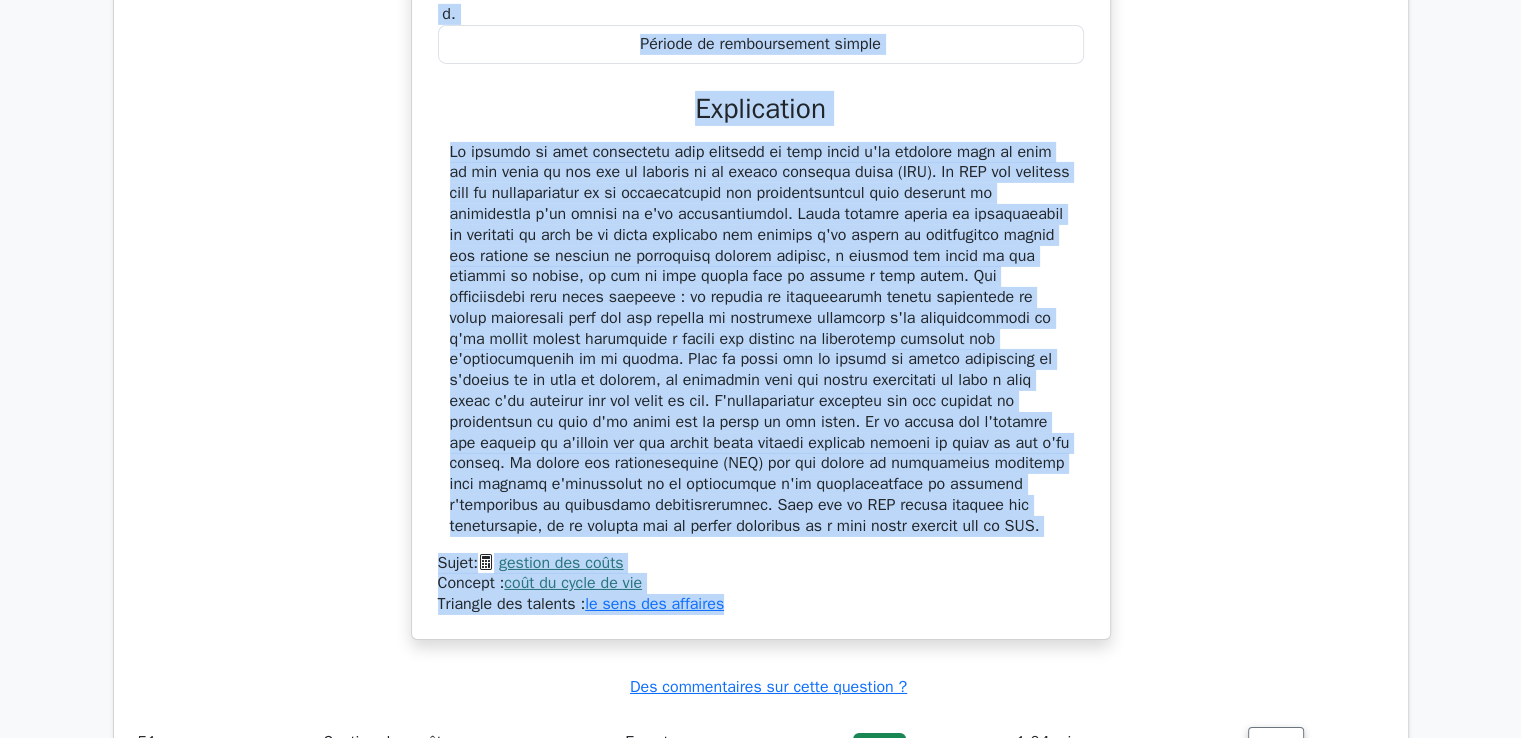 drag, startPoint x: 484, startPoint y: 179, endPoint x: 847, endPoint y: 405, distance: 427.6038 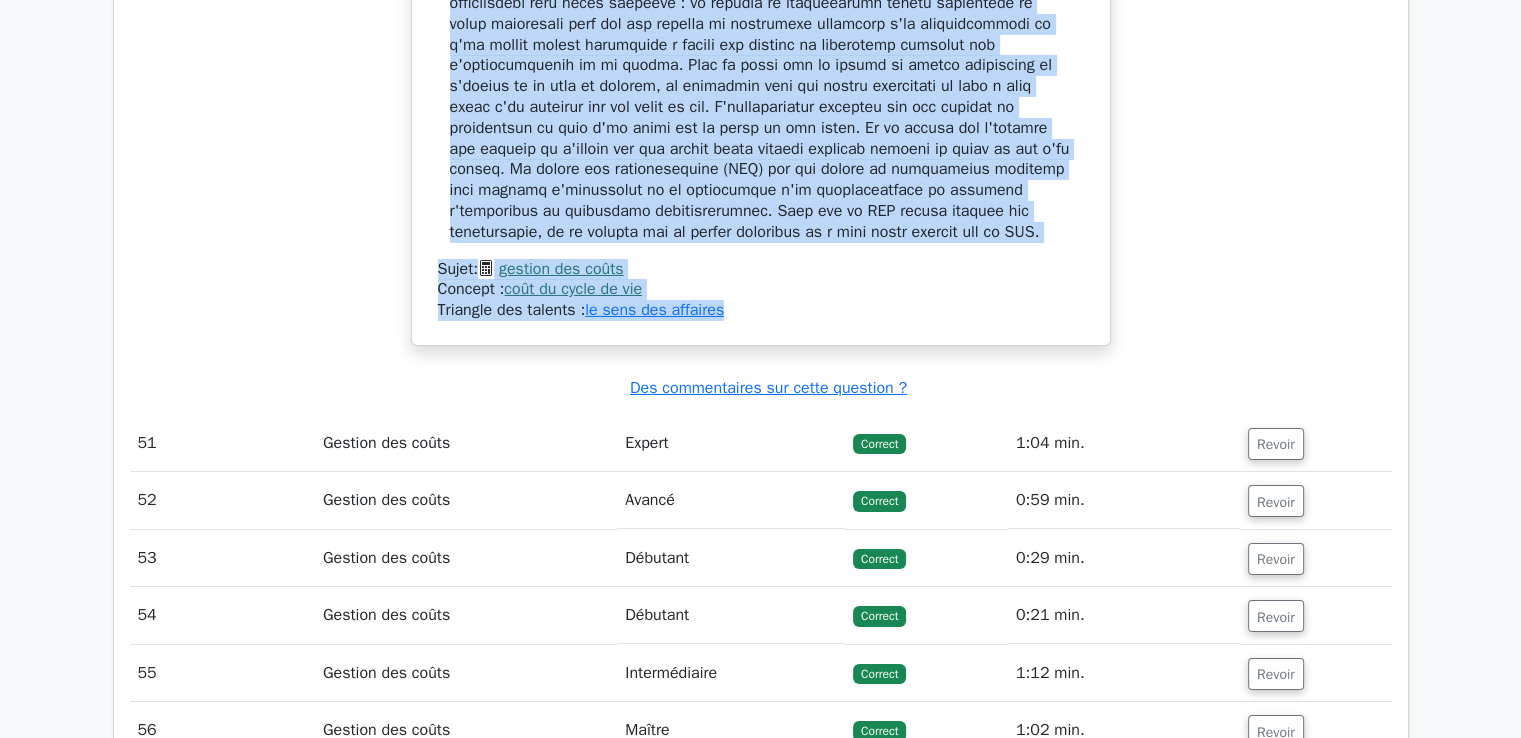 scroll, scrollTop: 52639, scrollLeft: 0, axis: vertical 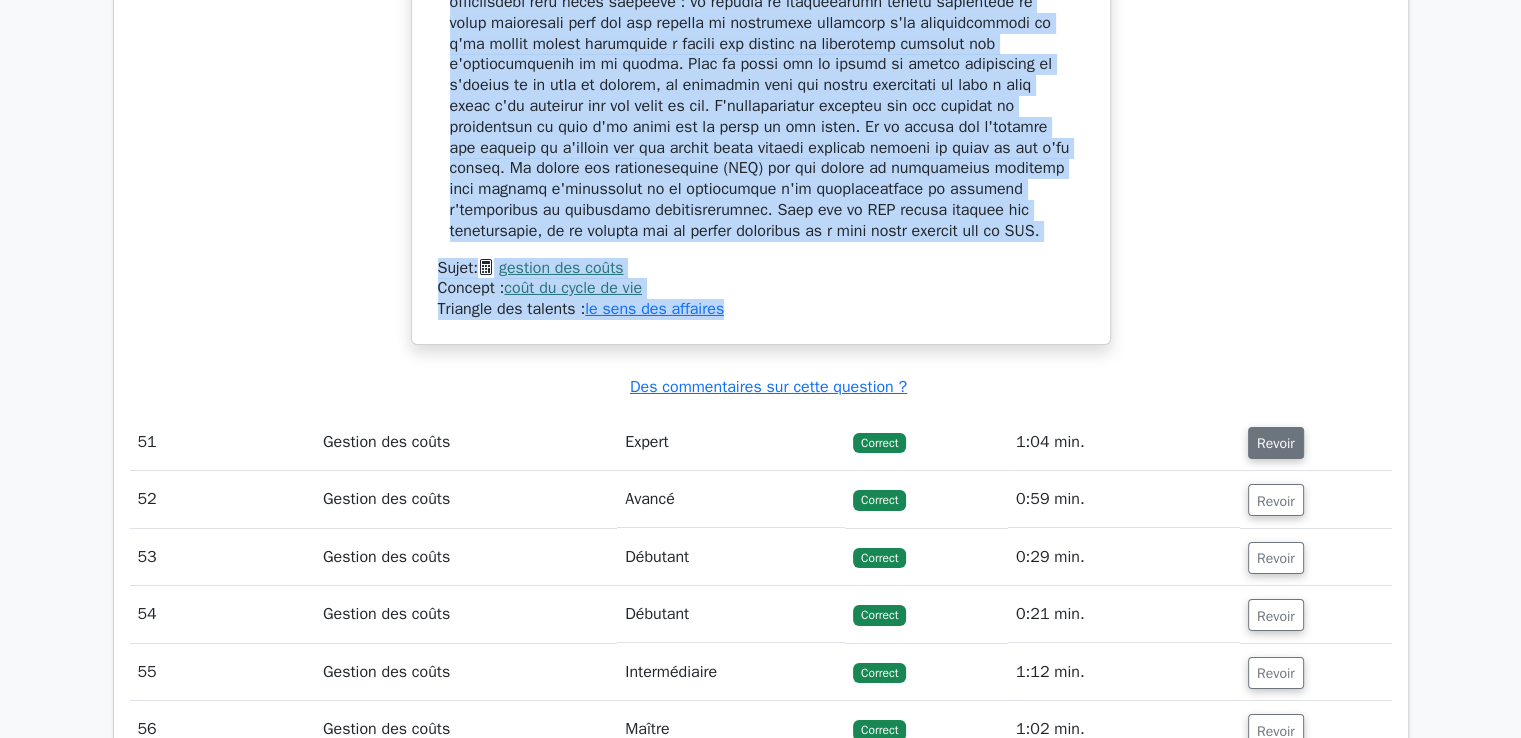 click on "Revoir" at bounding box center [1276, 443] 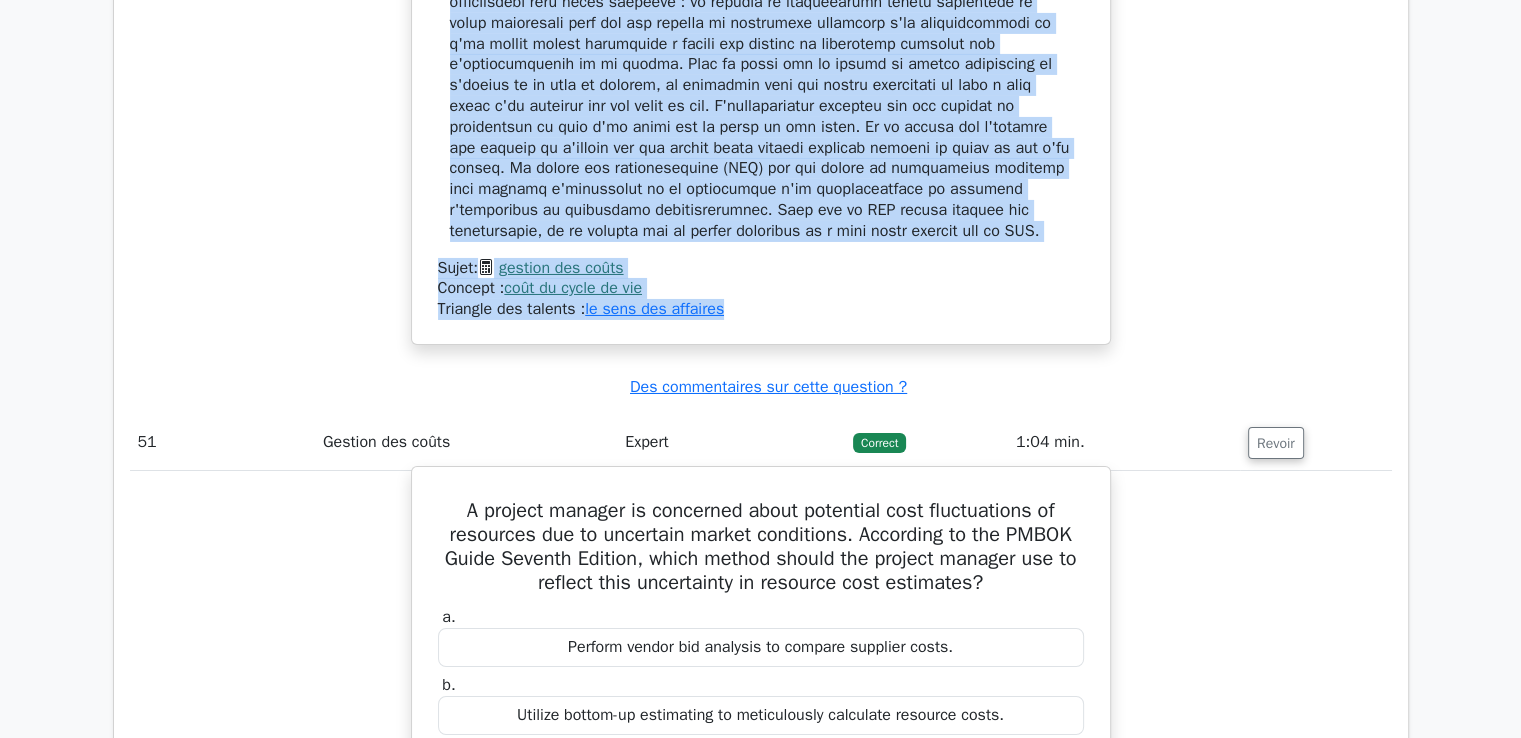 scroll, scrollTop: 52739, scrollLeft: 0, axis: vertical 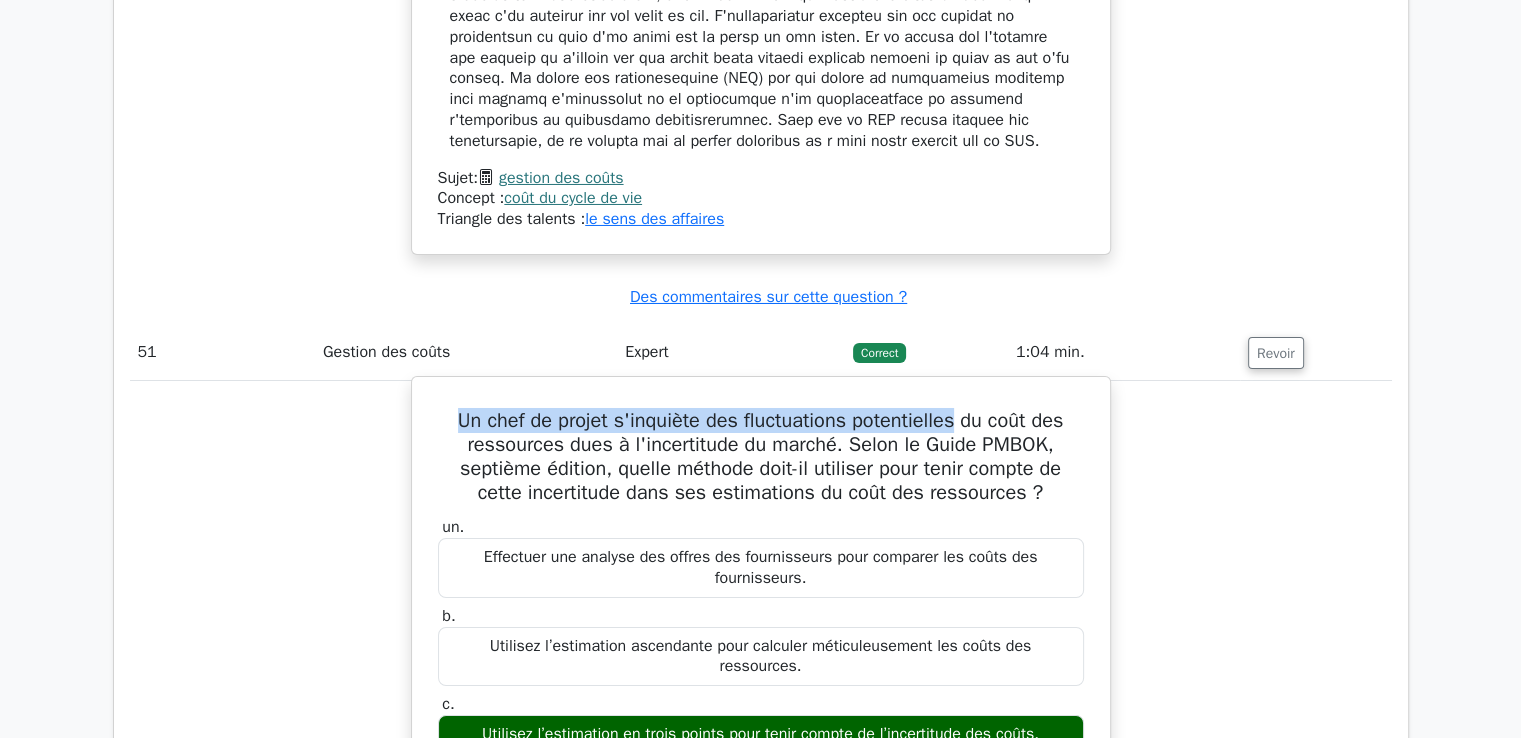 drag, startPoint x: 451, startPoint y: 206, endPoint x: 1045, endPoint y: 563, distance: 693.026 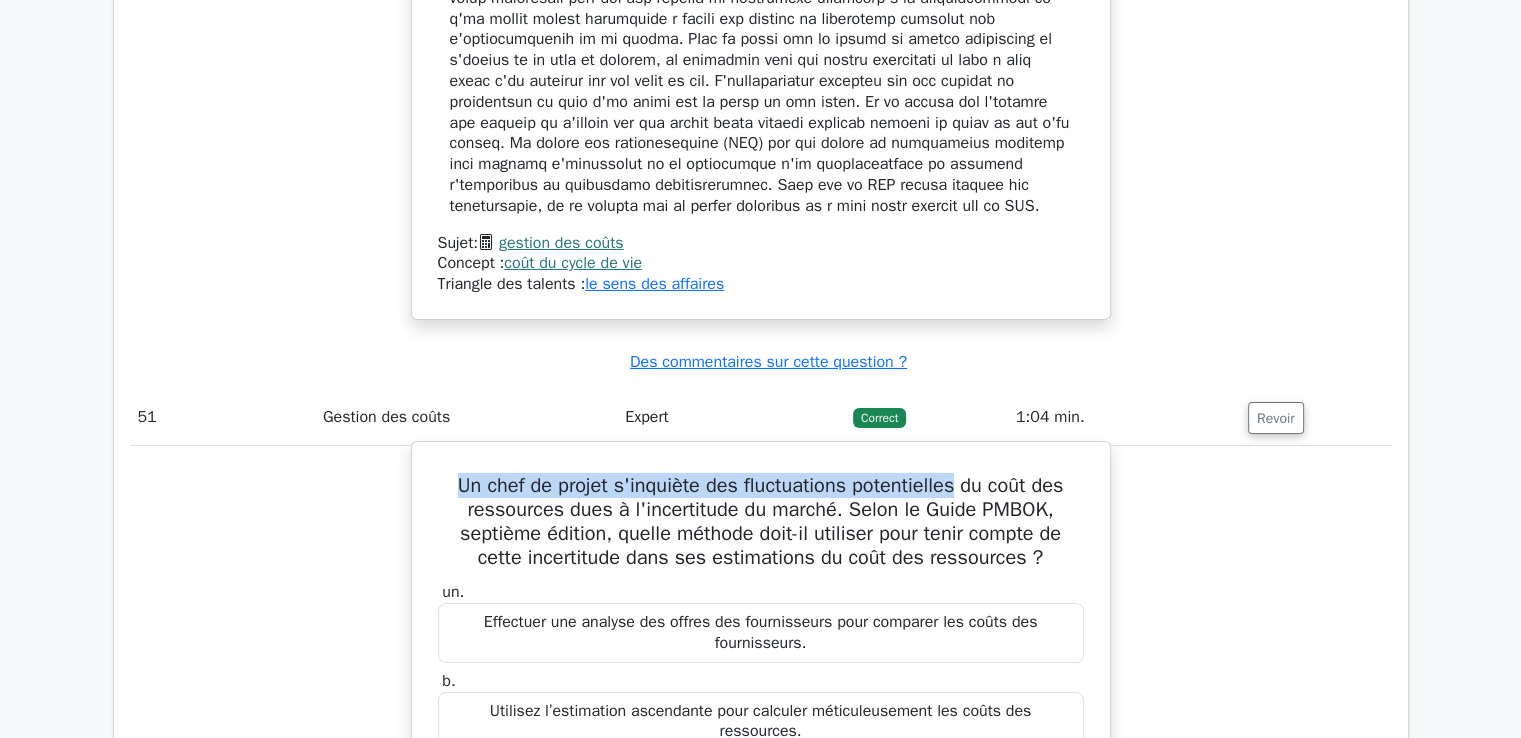 scroll, scrollTop: 52629, scrollLeft: 0, axis: vertical 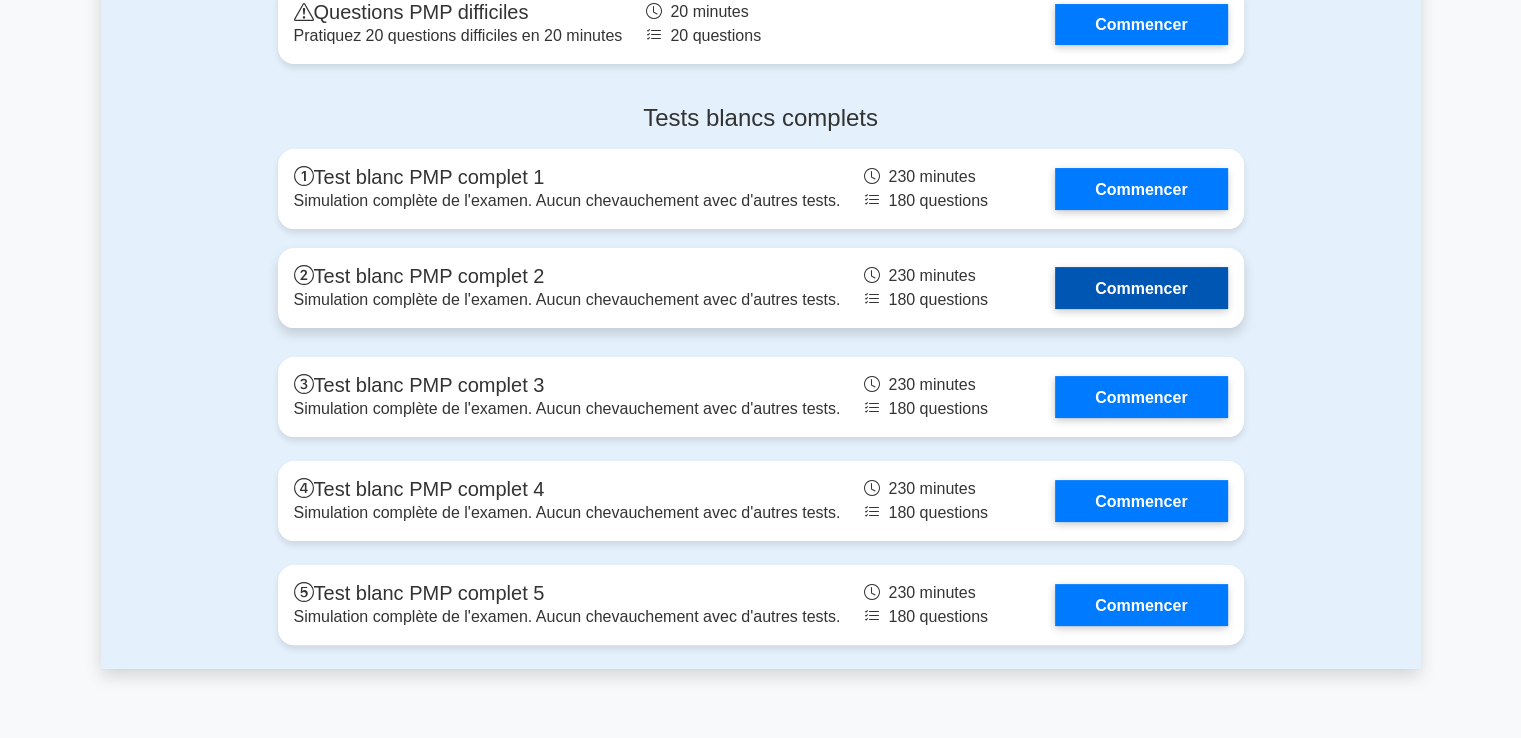 click on "Commencer" at bounding box center (1141, 287) 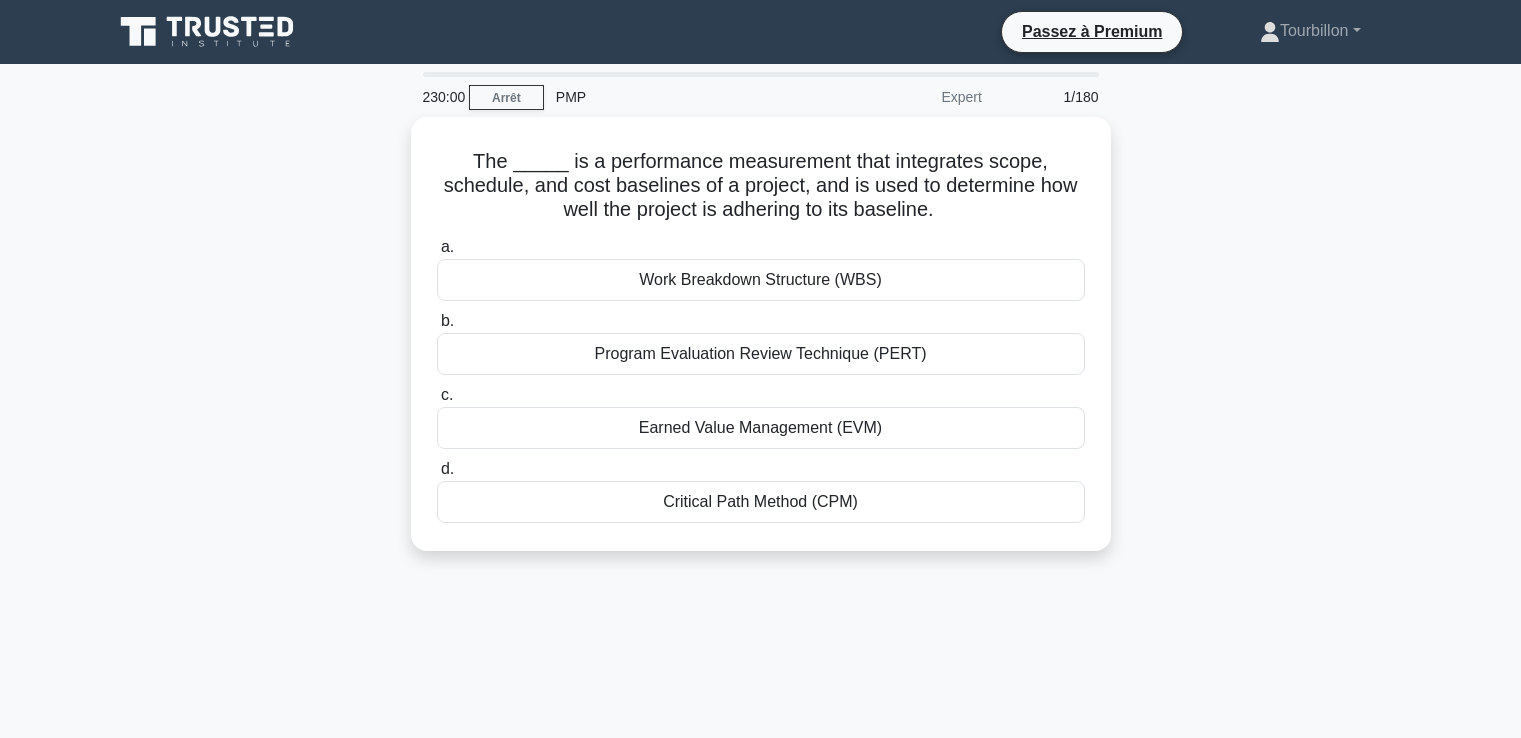 scroll, scrollTop: 0, scrollLeft: 0, axis: both 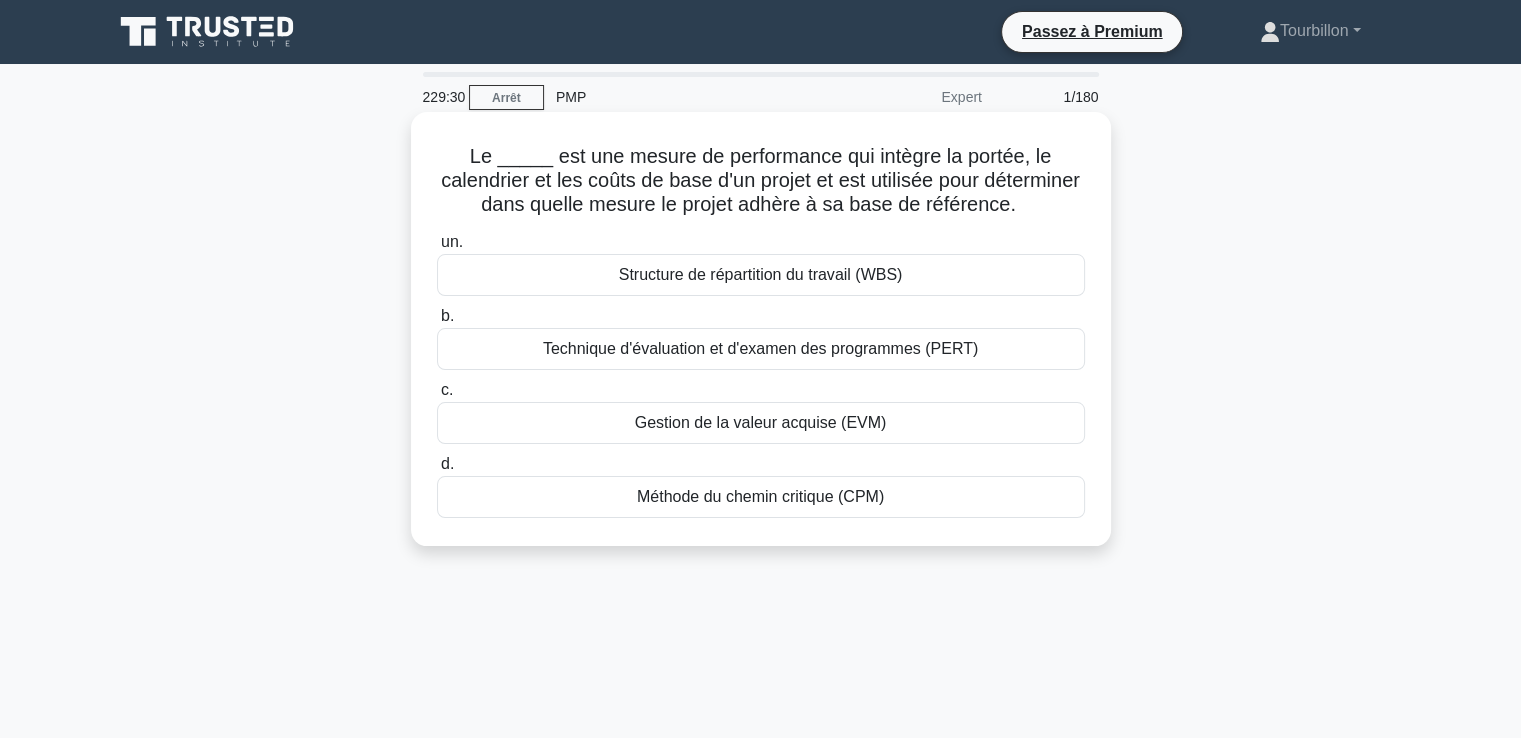 click on "Gestion de la valeur acquise (EVM)" at bounding box center (761, 422) 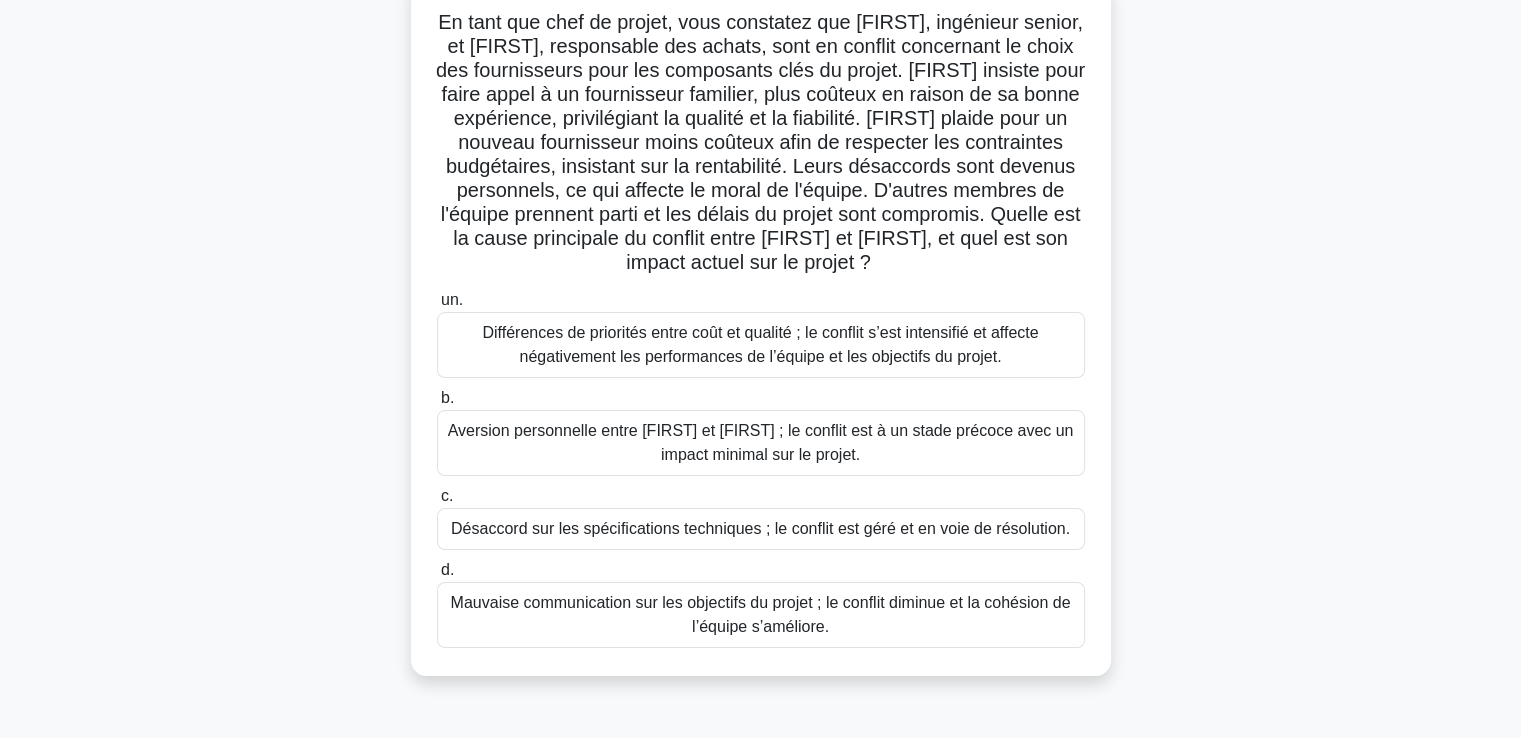 scroll, scrollTop: 100, scrollLeft: 0, axis: vertical 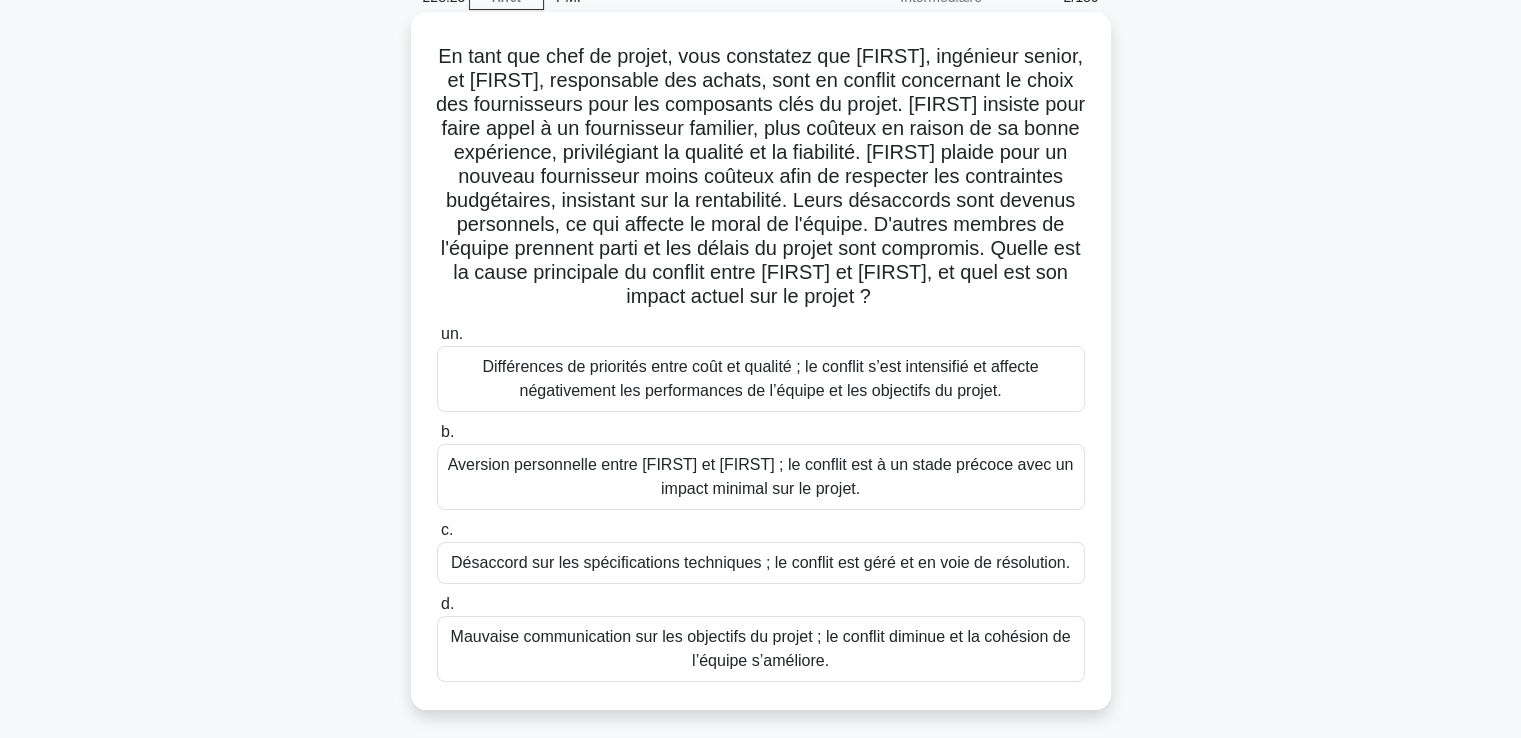 click on "Différences de priorités entre coût et qualité ; le conflit s’est intensifié et affecte négativement les performances de l’équipe et les objectifs du projet." at bounding box center (760, 378) 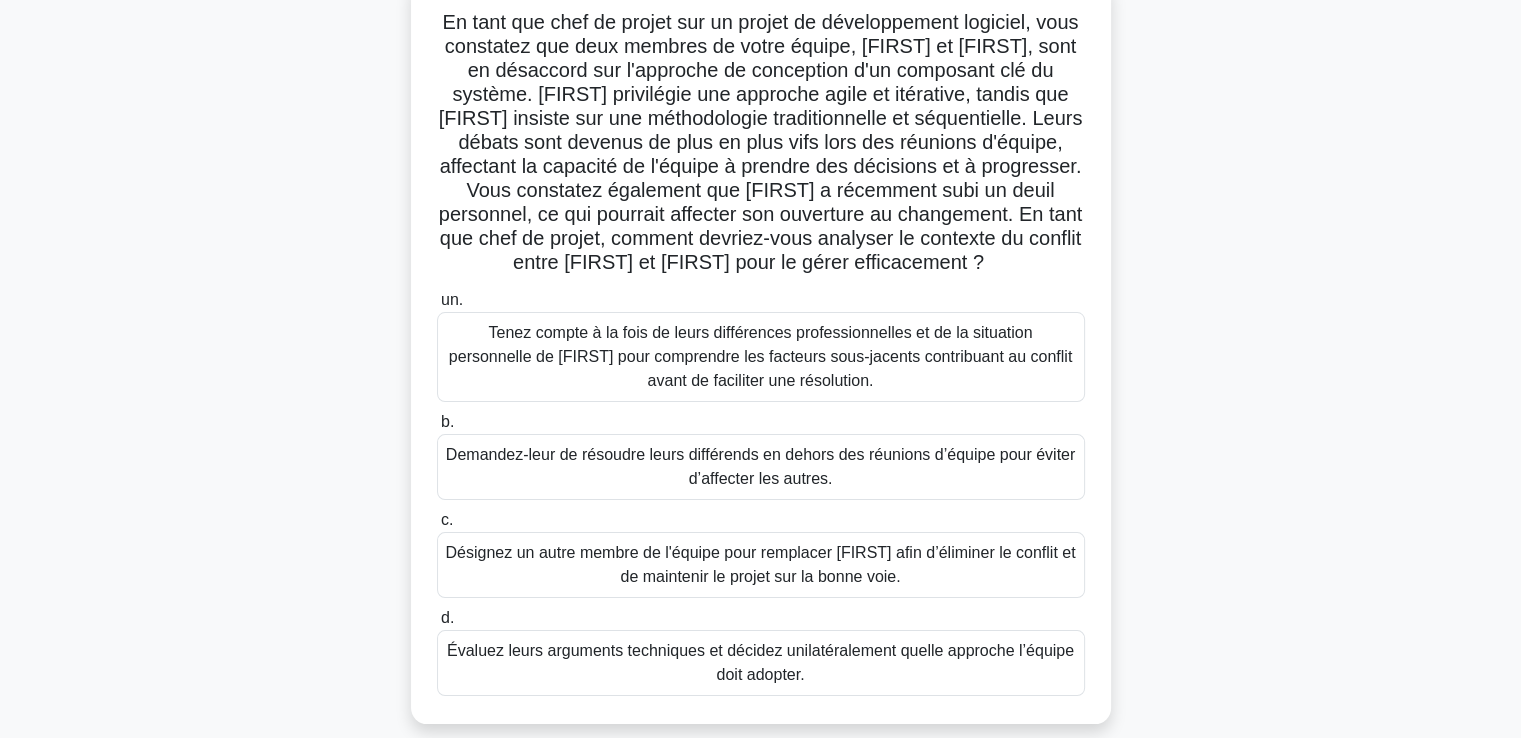 scroll, scrollTop: 100, scrollLeft: 0, axis: vertical 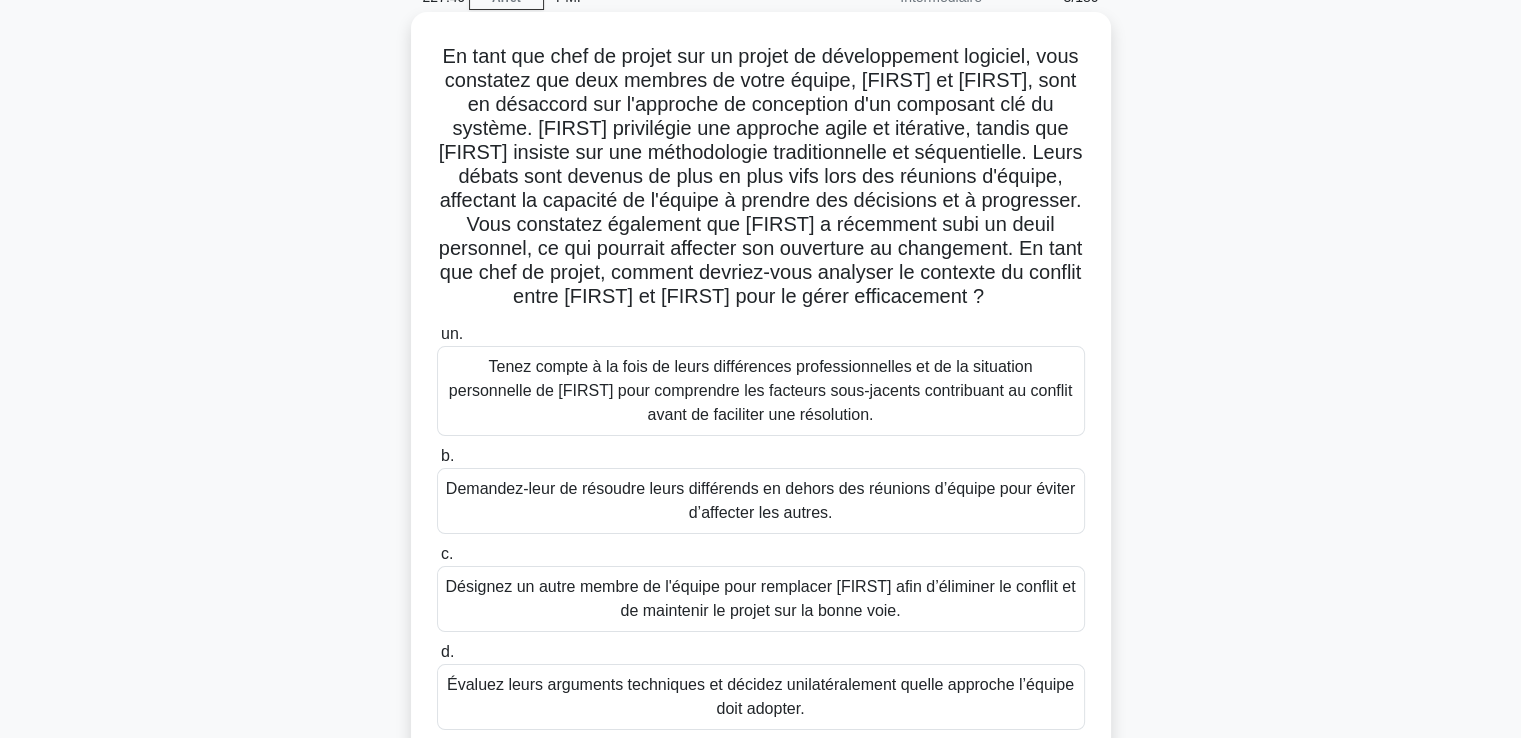 click on "Tenez compte à la fois de leurs différences professionnelles et de la situation personnelle de [FIRST] pour comprendre les facteurs sous-jacents contribuant au conflit avant de faciliter une résolution." at bounding box center (760, 390) 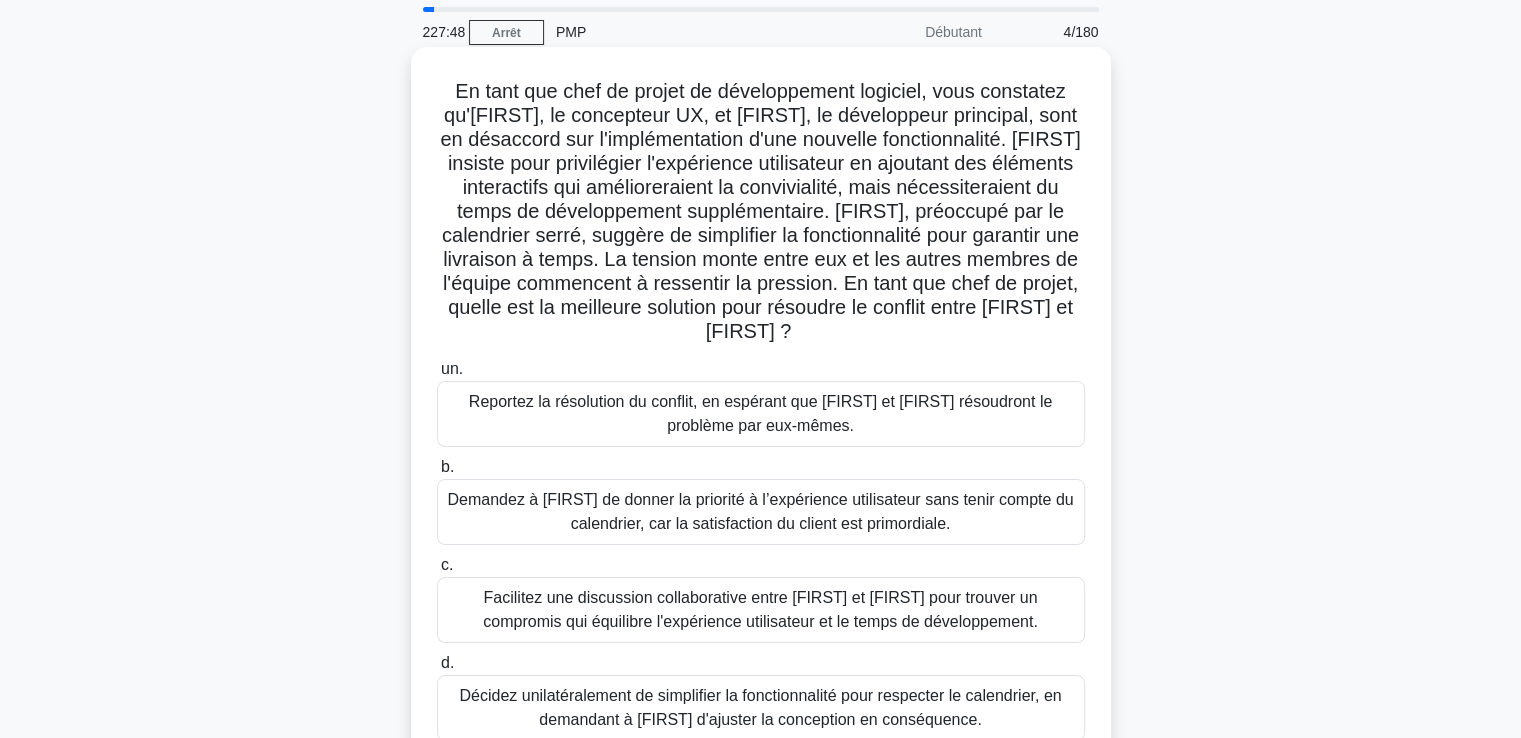 scroll, scrollTop: 100, scrollLeft: 0, axis: vertical 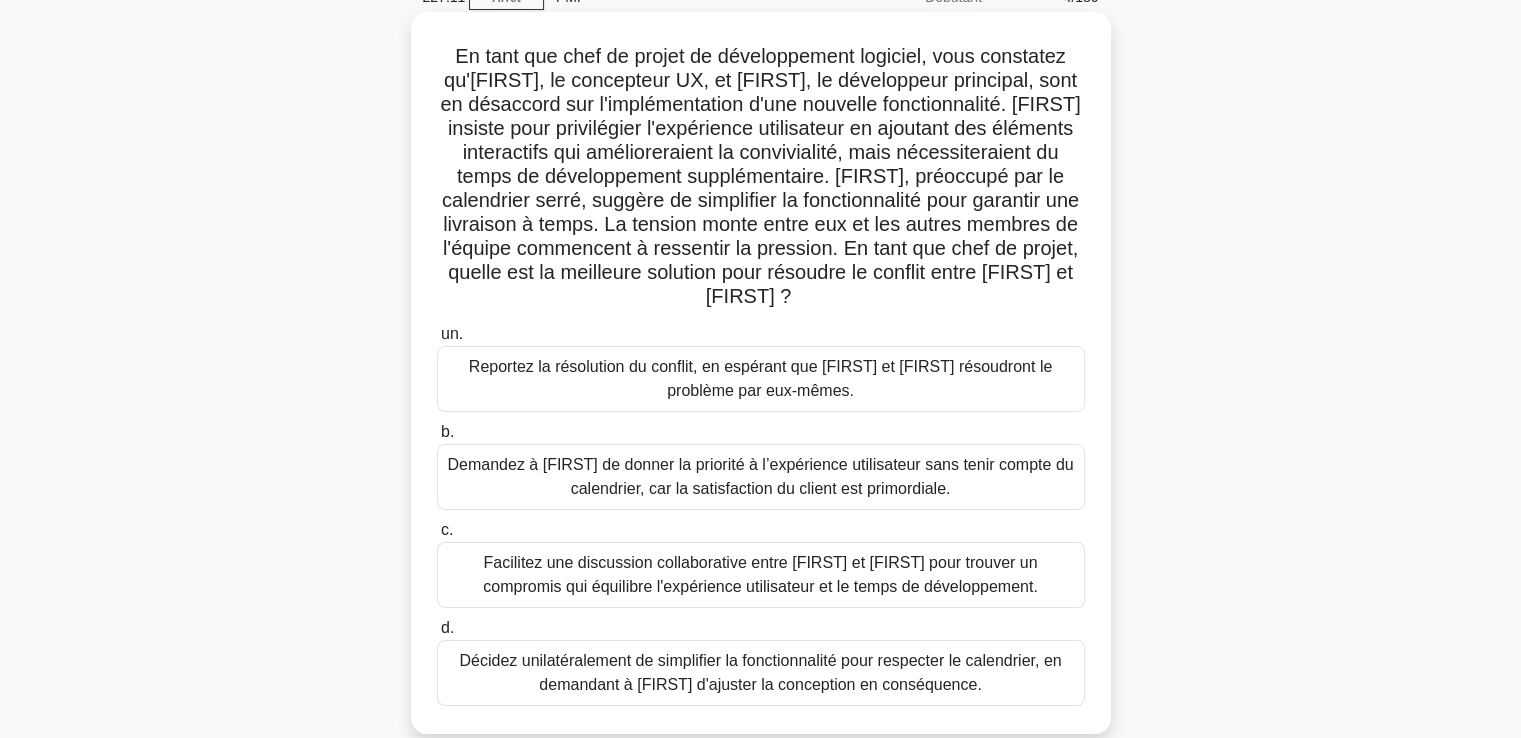 click on "Facilitez une discussion collaborative entre [FIRST] et [FIRST] pour trouver un compromis qui équilibre l'expérience utilisateur et le temps de développement." at bounding box center [760, 574] 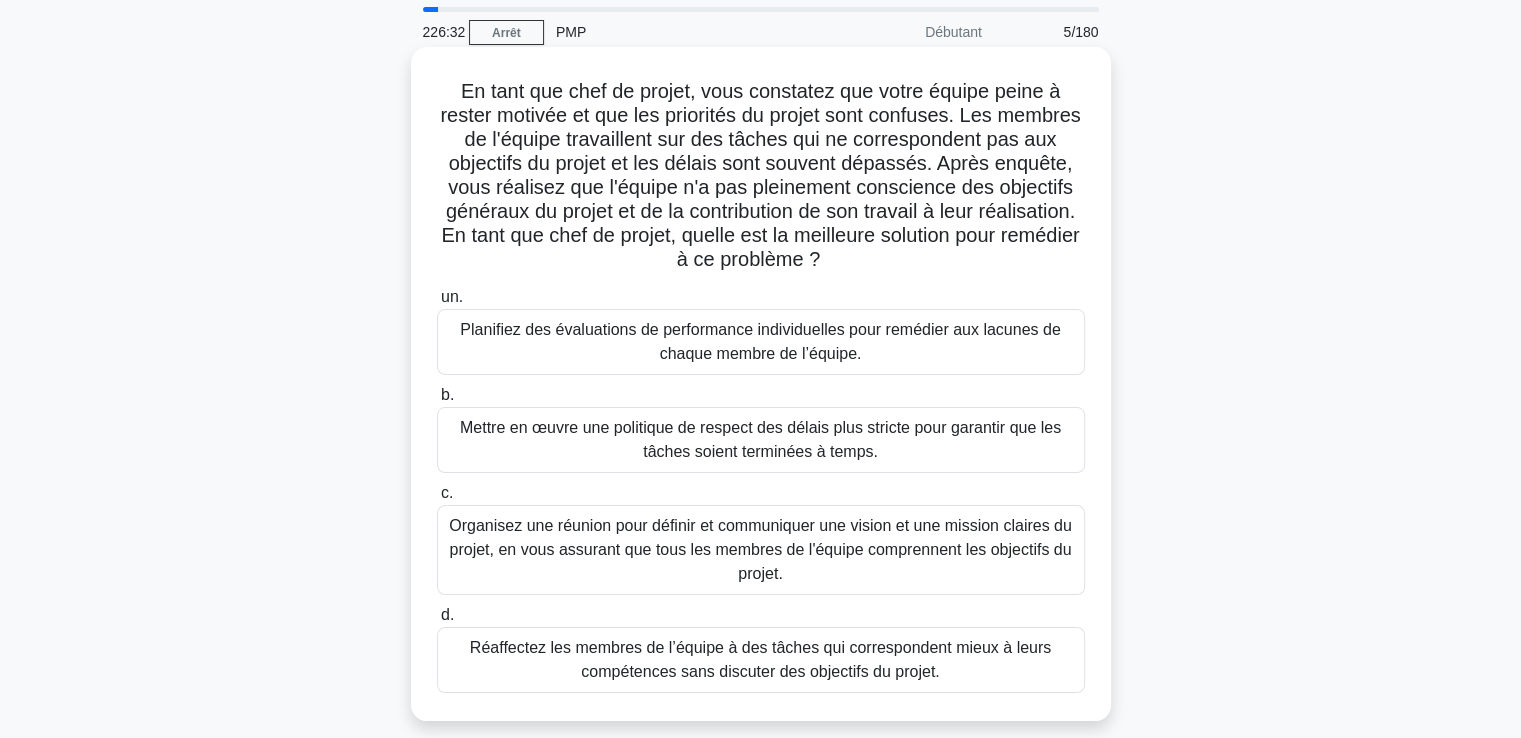 scroll, scrollTop: 100, scrollLeft: 0, axis: vertical 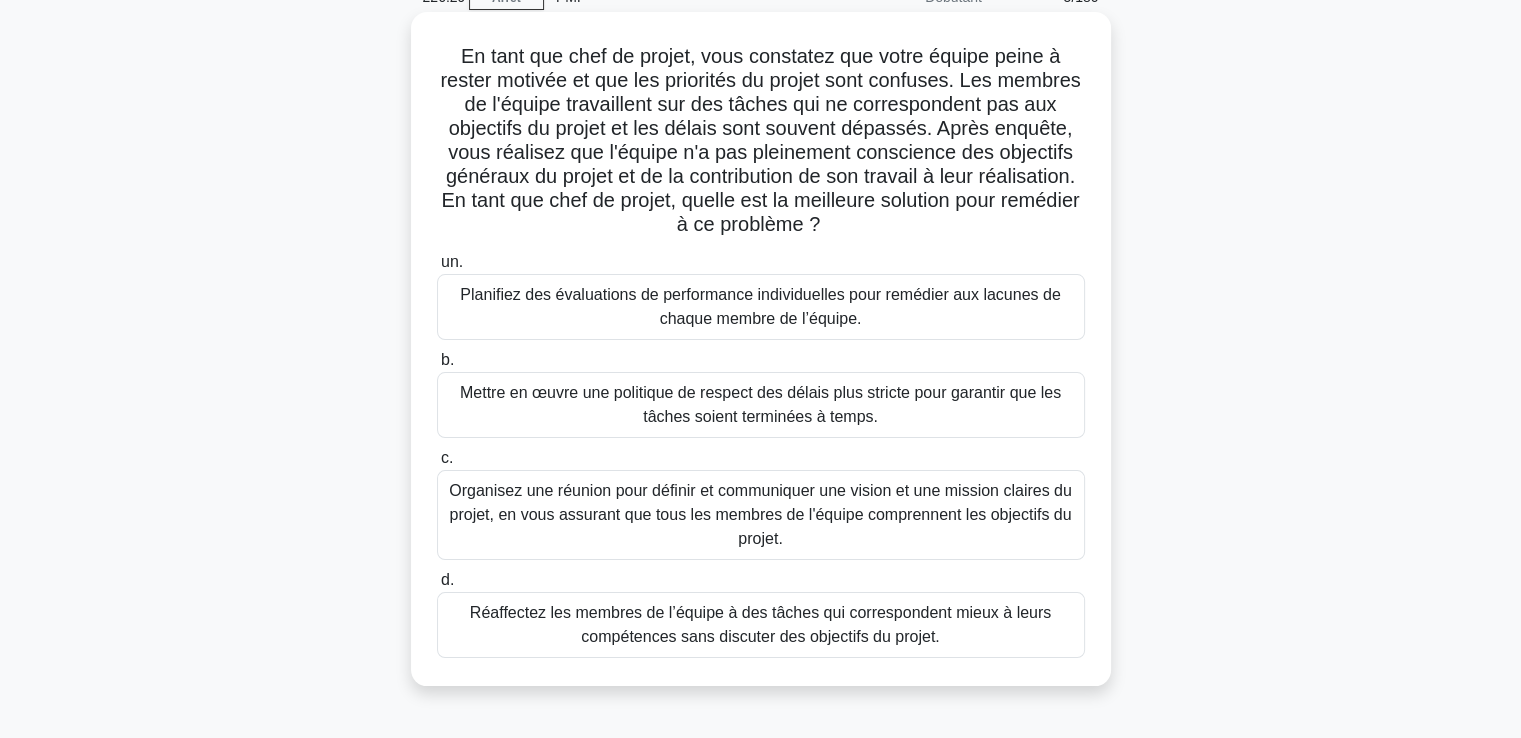 click on "Organisez une réunion pour définir et communiquer une vision et une mission claires du projet, en vous assurant que tous les membres de l'équipe comprennent les objectifs du projet." at bounding box center [760, 514] 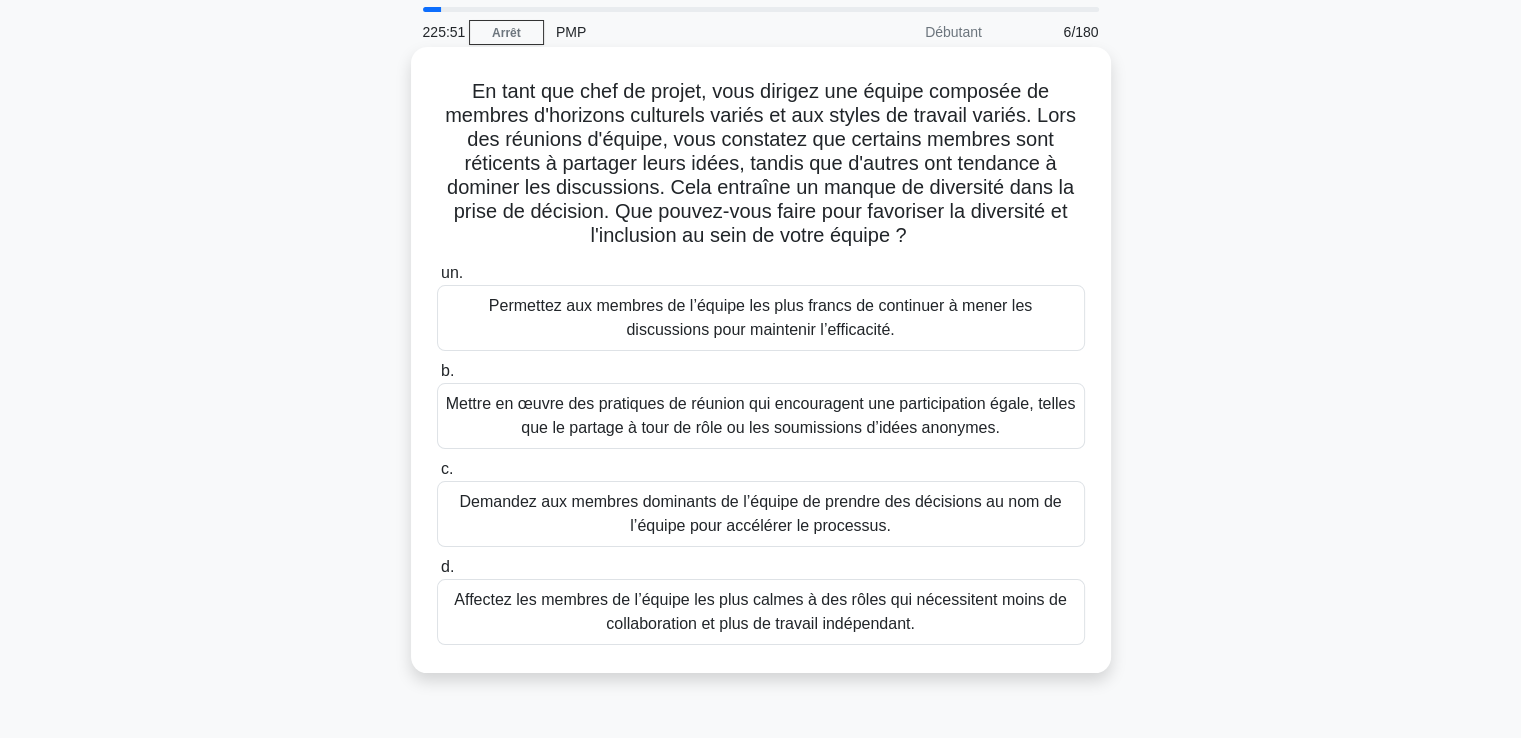 scroll, scrollTop: 100, scrollLeft: 0, axis: vertical 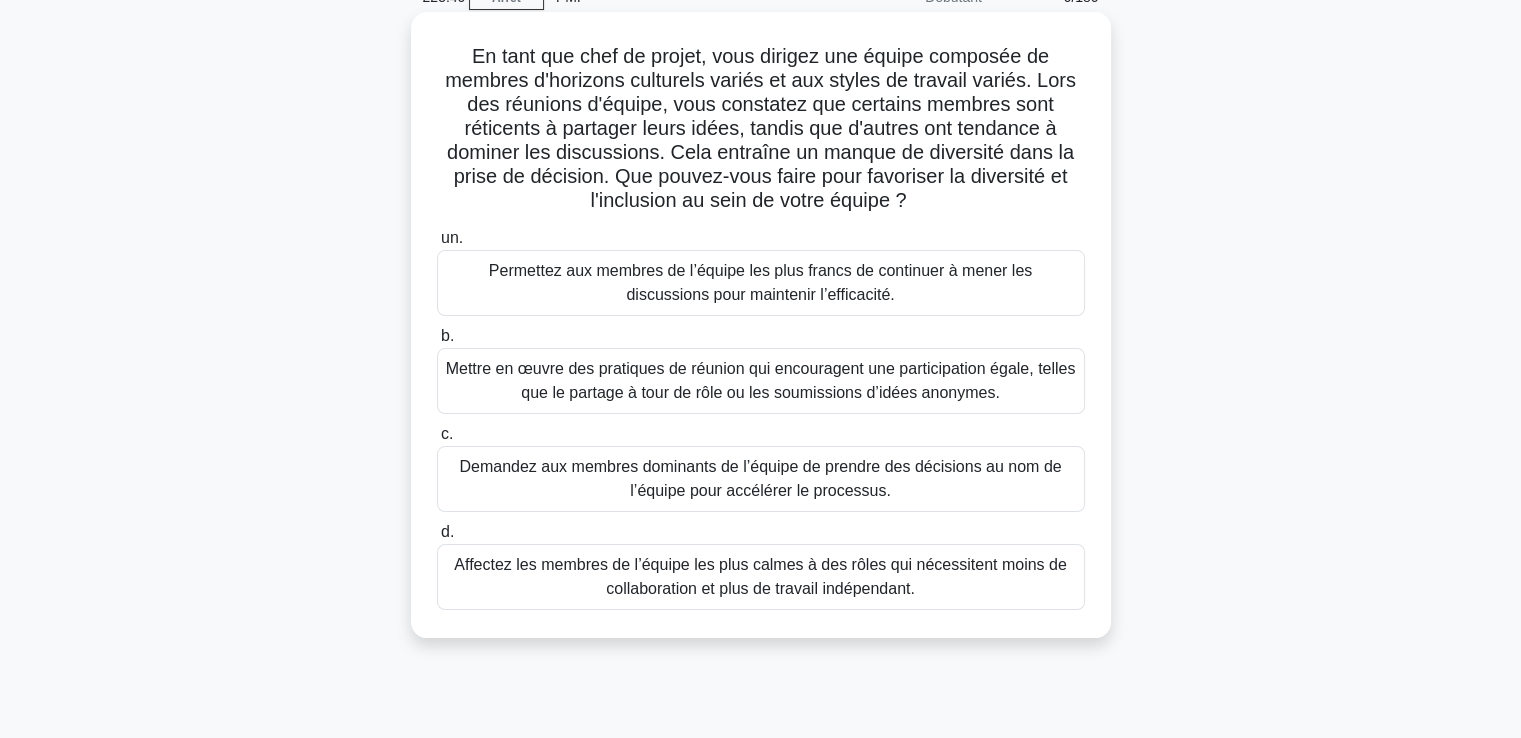 click on "Mettre en œuvre des pratiques de réunion qui encouragent une participation égale, telles que le partage à tour de rôle ou les soumissions d’idées anonymes." at bounding box center [761, 380] 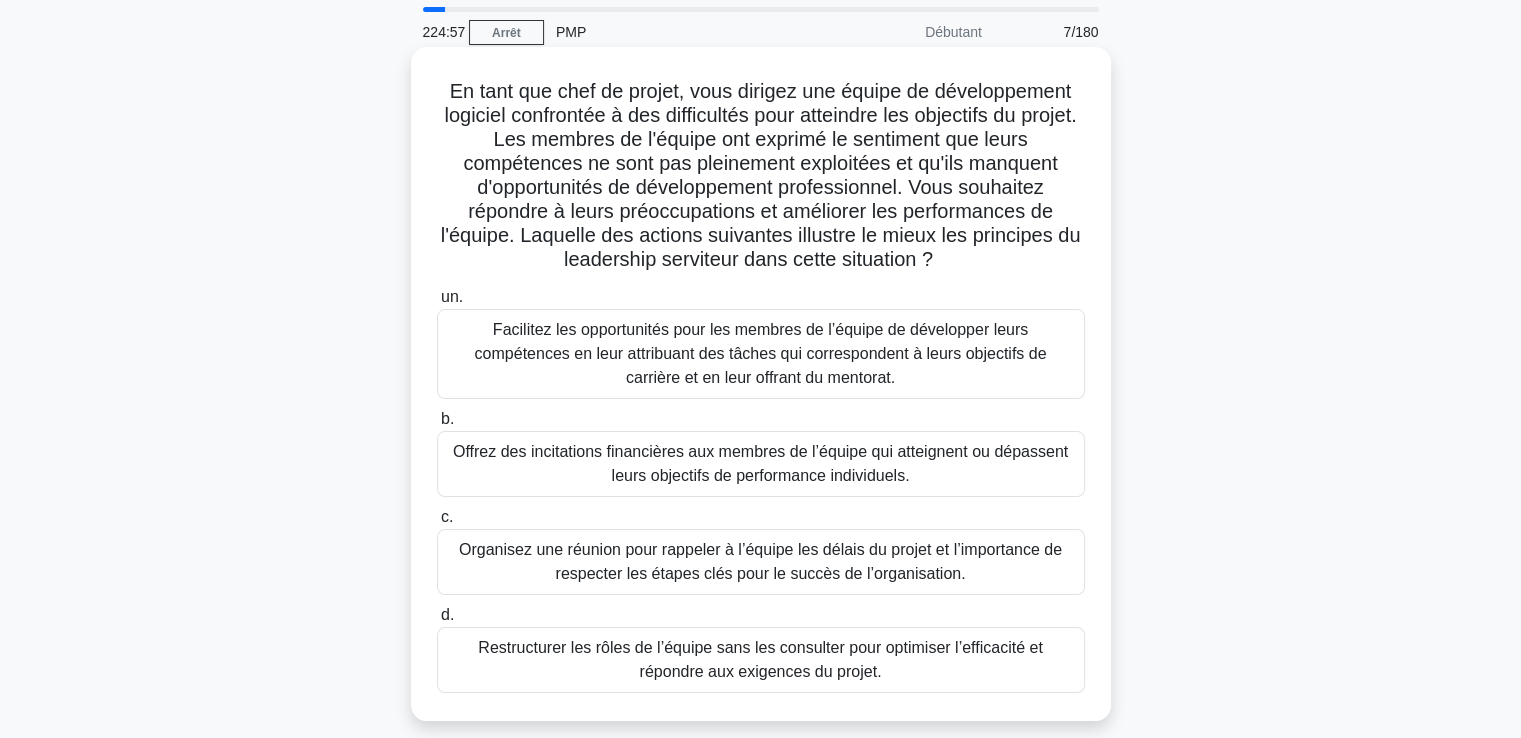 scroll, scrollTop: 100, scrollLeft: 0, axis: vertical 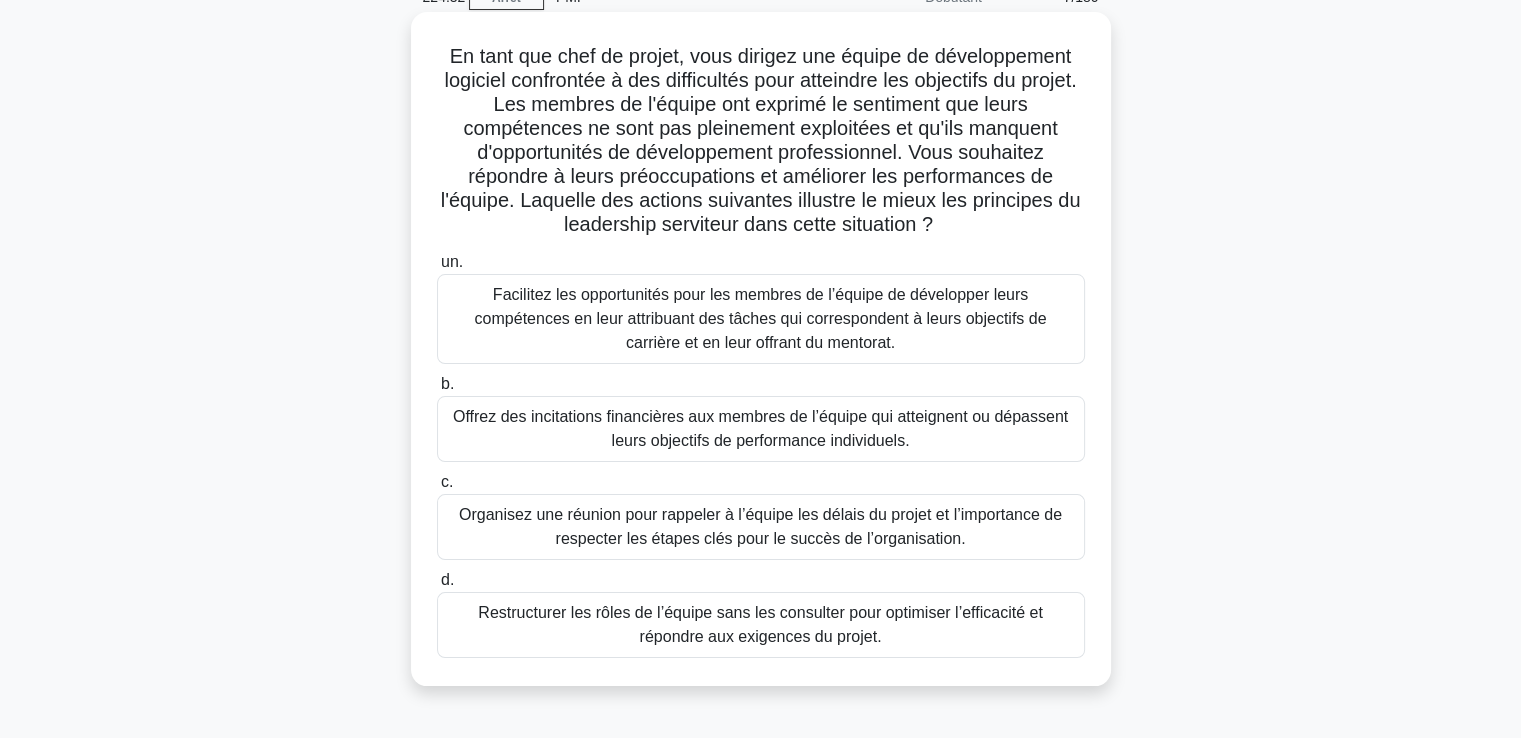 click on "Facilitez les opportunités pour les membres de l’équipe de développer leurs compétences en leur attribuant des tâches qui correspondent à leurs objectifs de carrière et en leur offrant du mentorat." at bounding box center [761, 318] 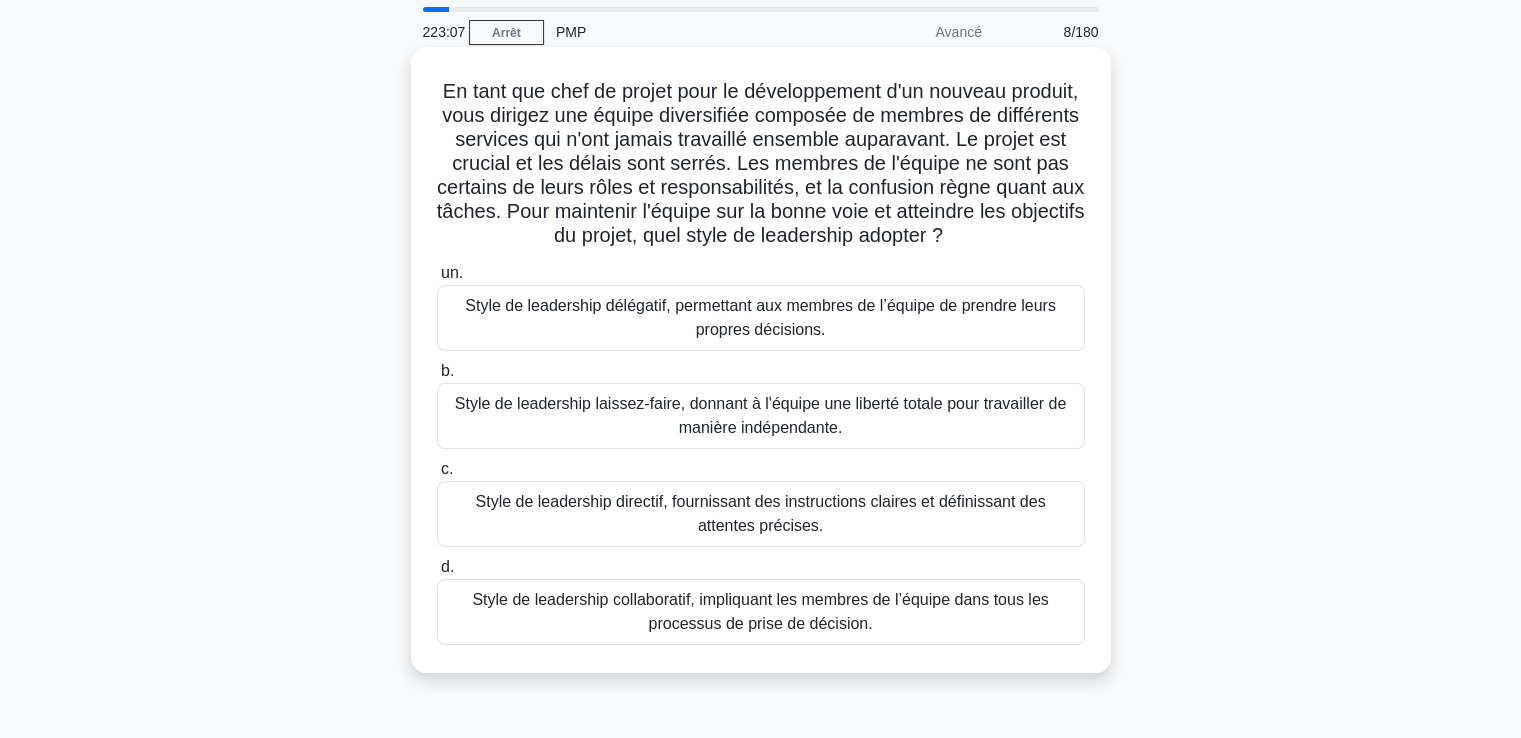 scroll, scrollTop: 100, scrollLeft: 0, axis: vertical 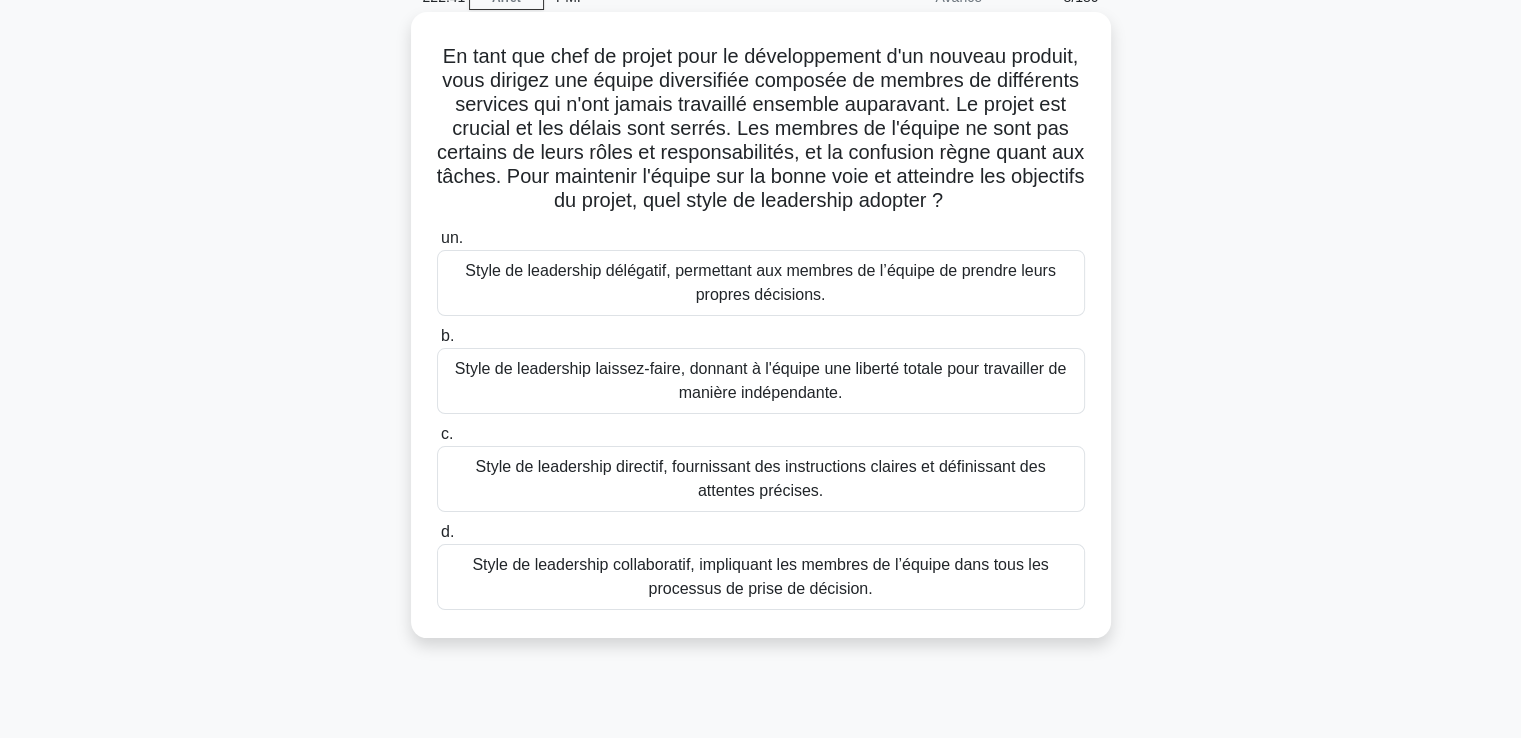 click on "Style de leadership directif, fournissant des instructions claires et définissant des attentes précises." at bounding box center [760, 478] 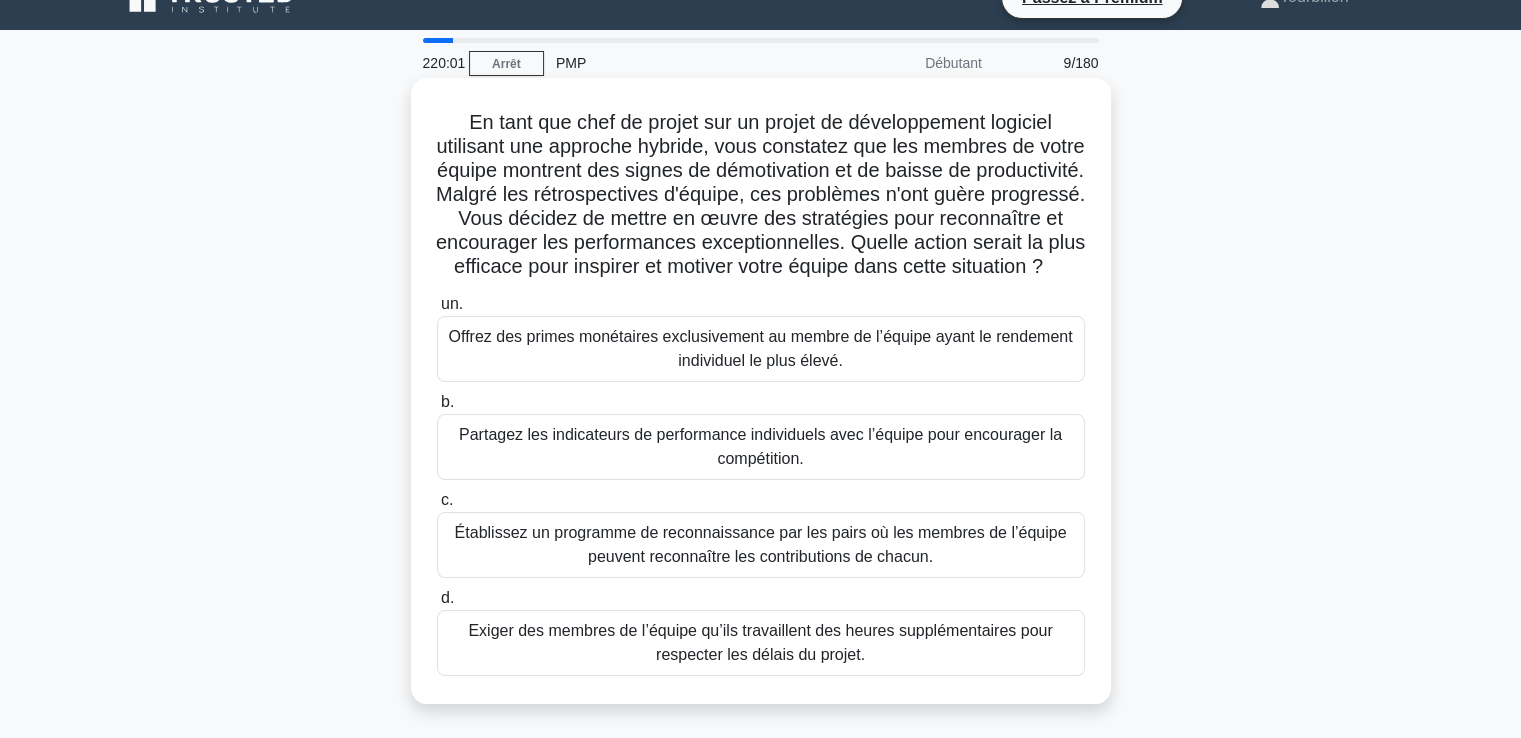 scroll, scrollTop: 0, scrollLeft: 0, axis: both 